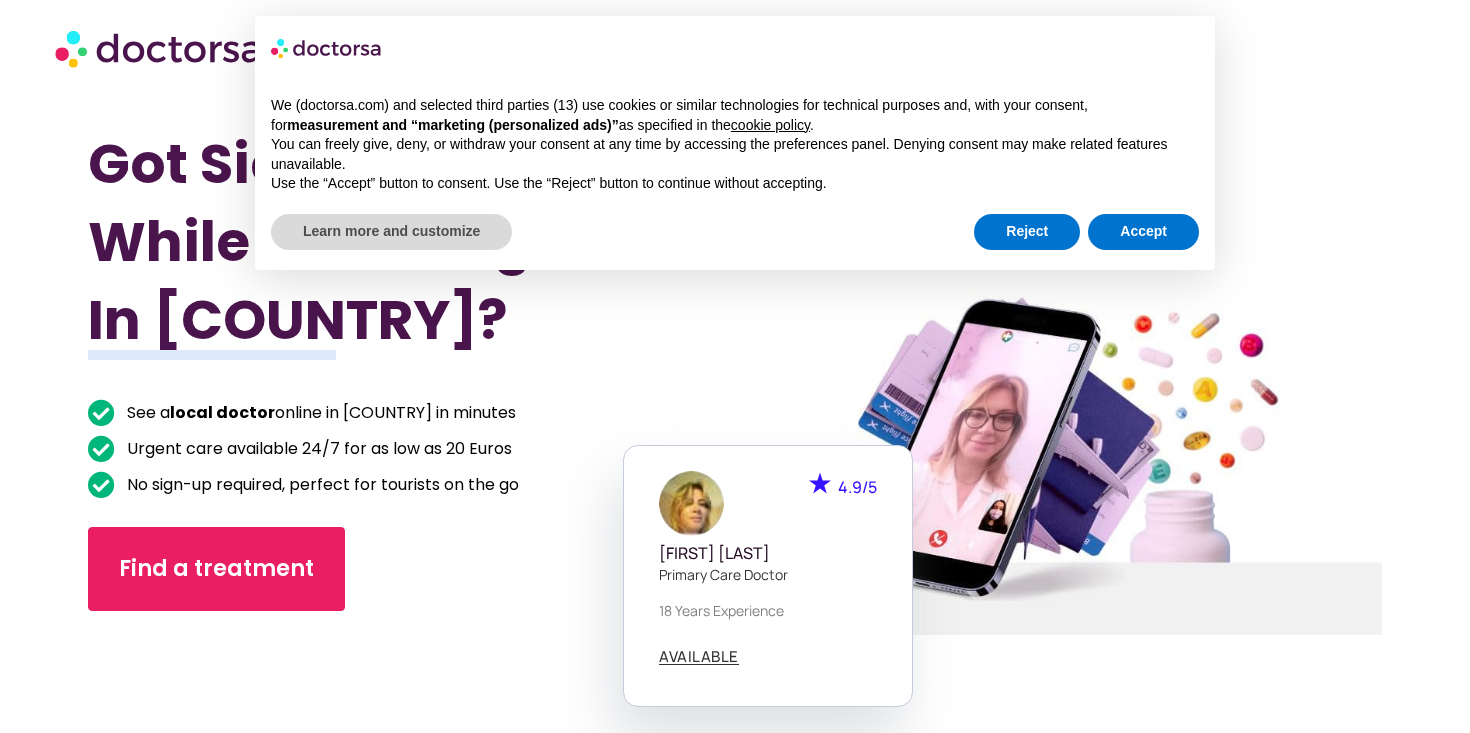 scroll, scrollTop: 0, scrollLeft: 0, axis: both 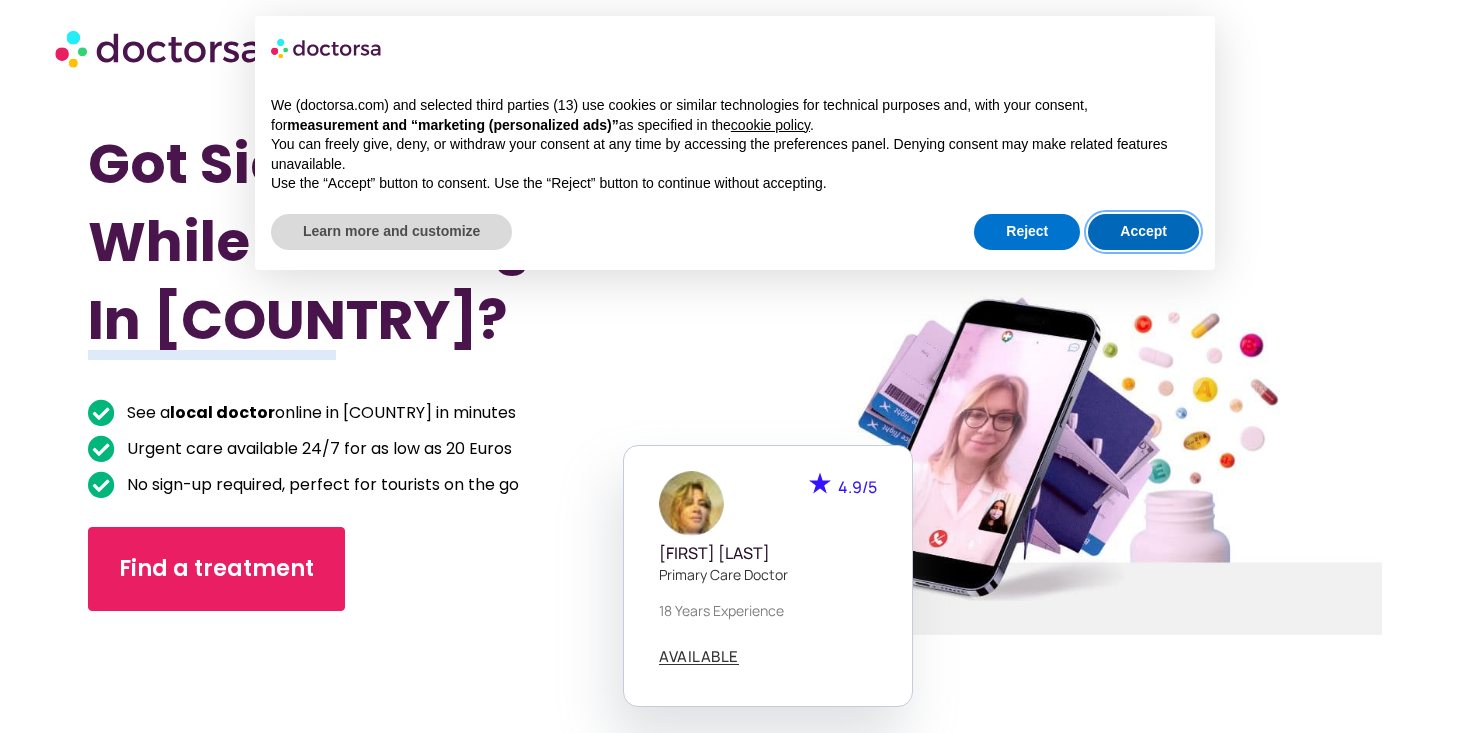 click on "Accept" at bounding box center (1143, 232) 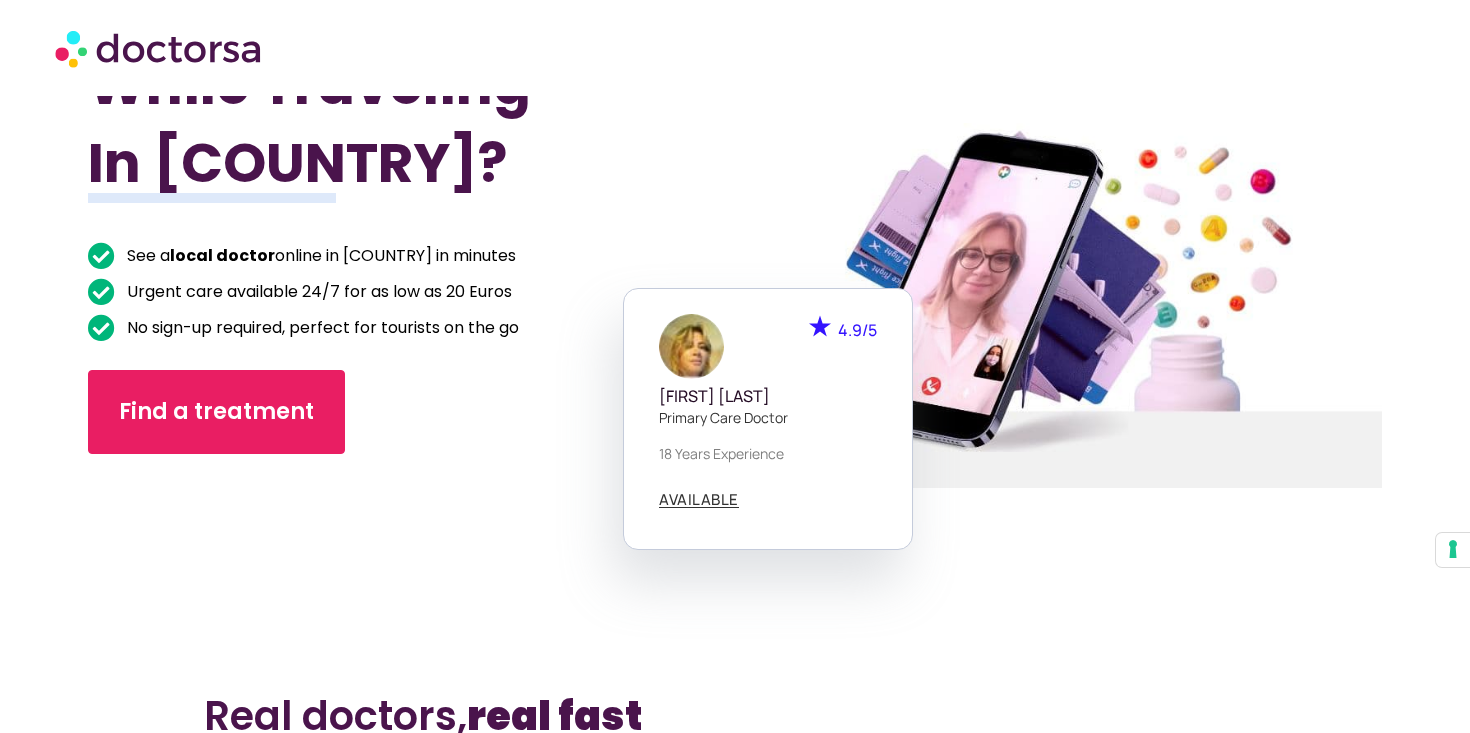 scroll, scrollTop: 160, scrollLeft: 0, axis: vertical 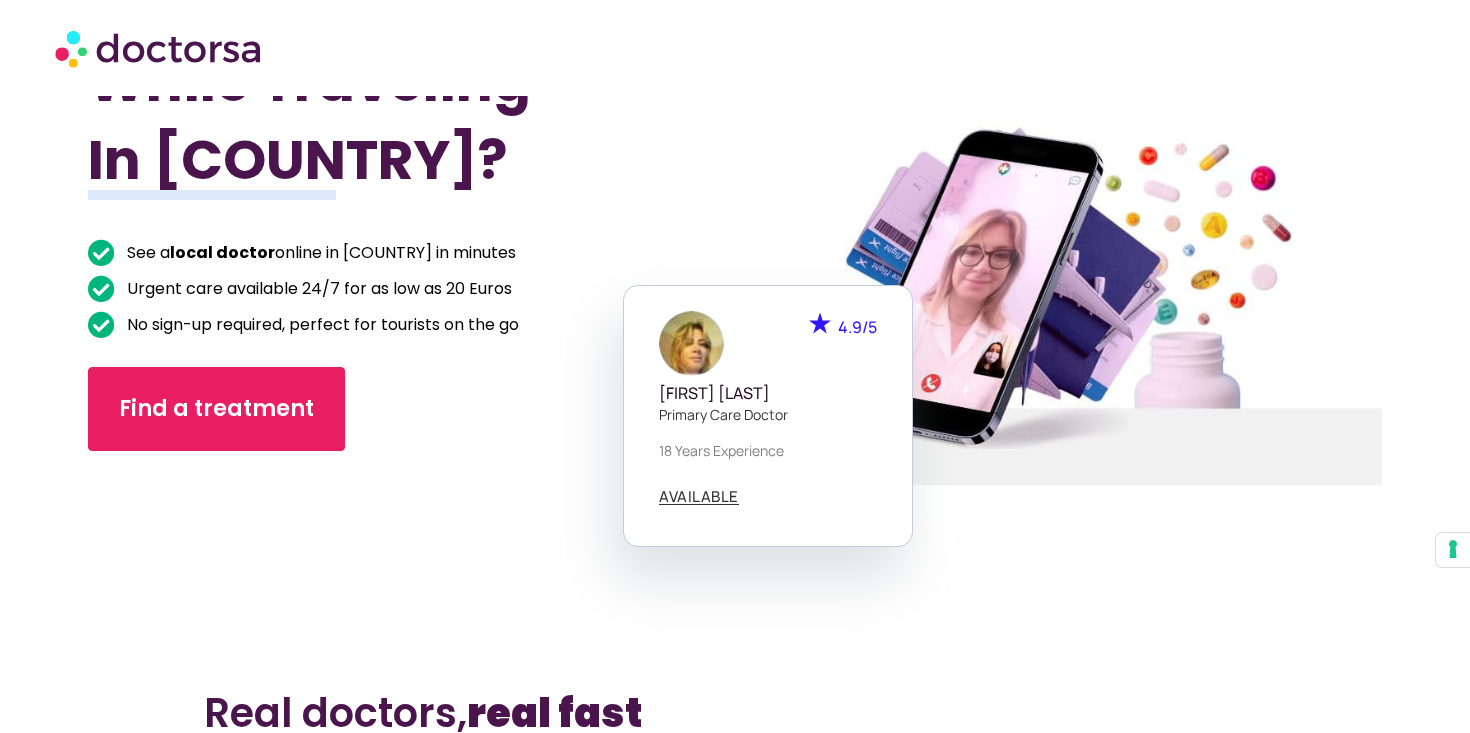 click on "See a  local doctor  online in Croatia in minutes" at bounding box center [363, 255] 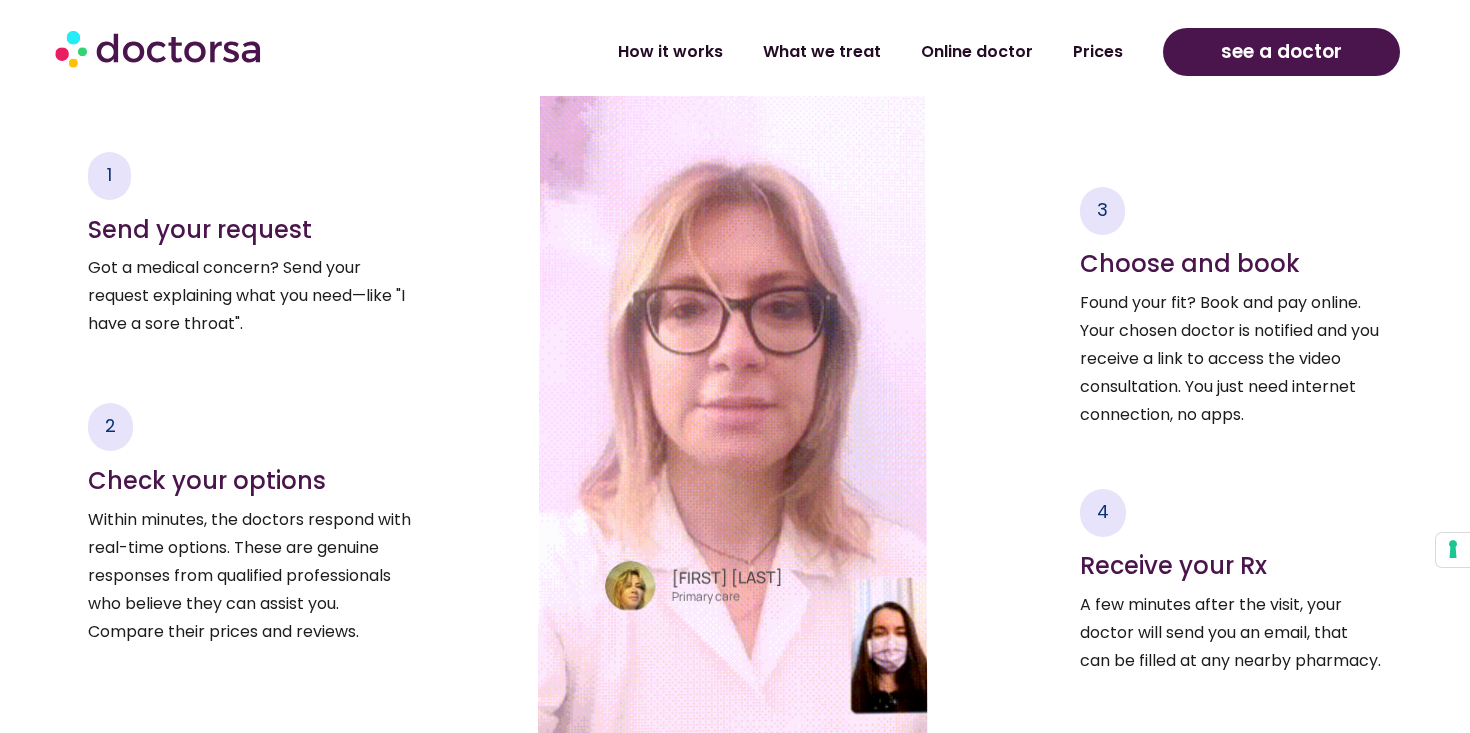 scroll, scrollTop: 2586, scrollLeft: 0, axis: vertical 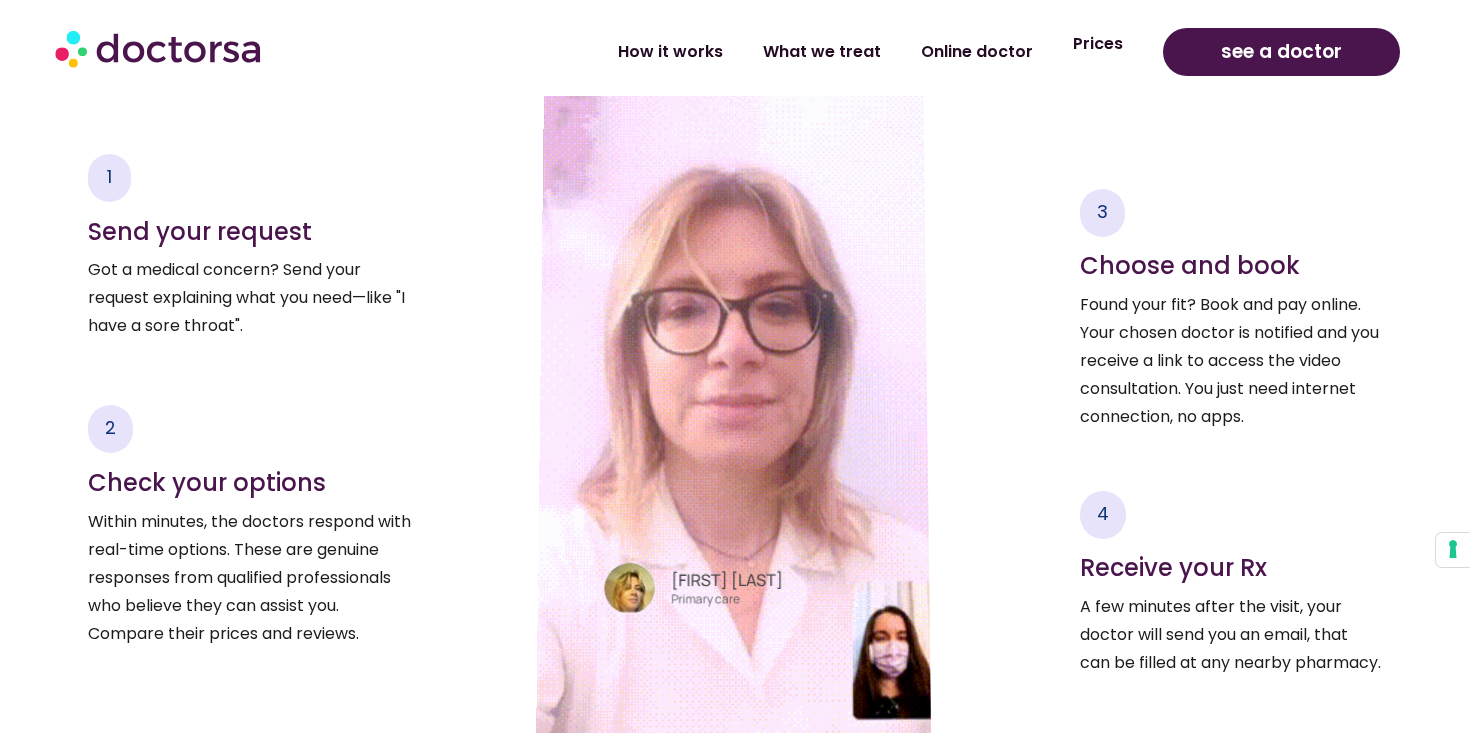 click on "Prices" 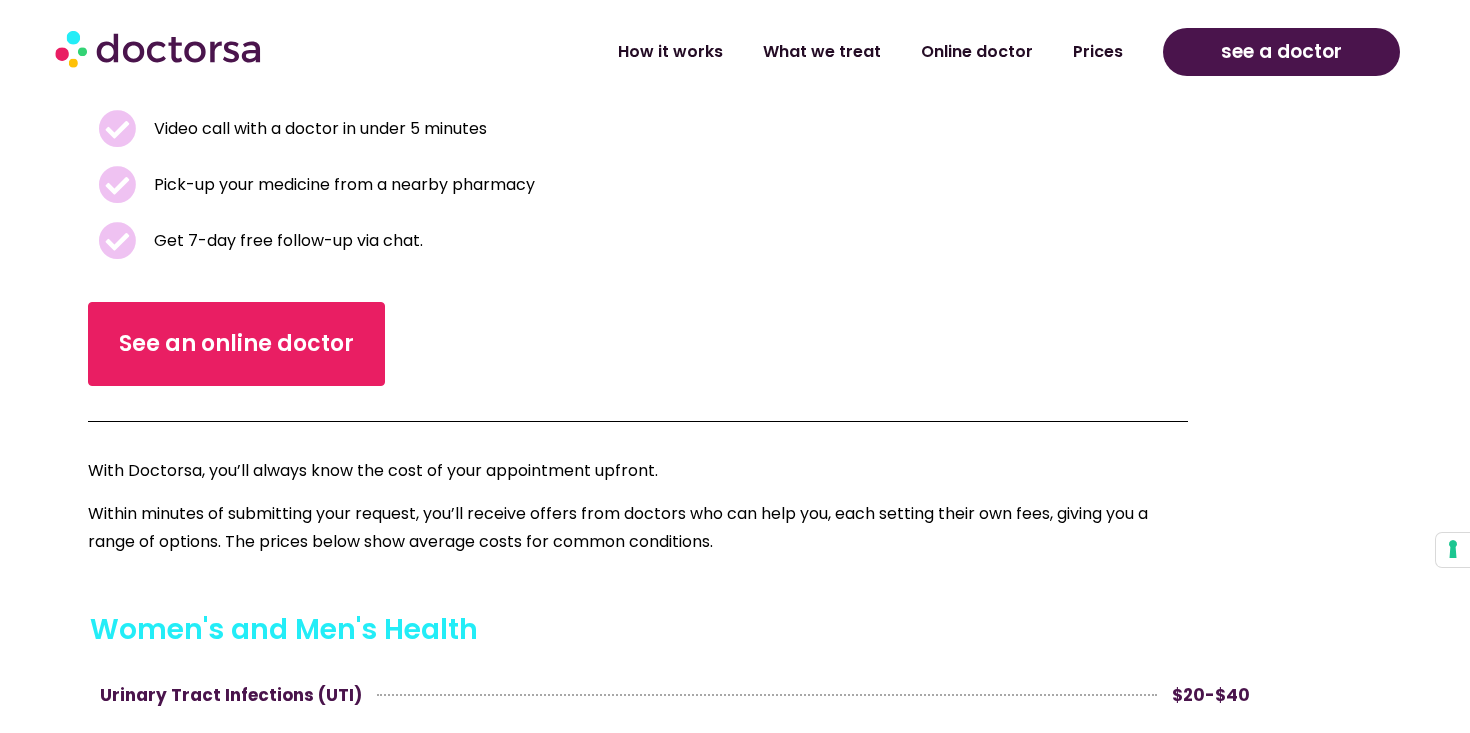 scroll, scrollTop: 513, scrollLeft: 0, axis: vertical 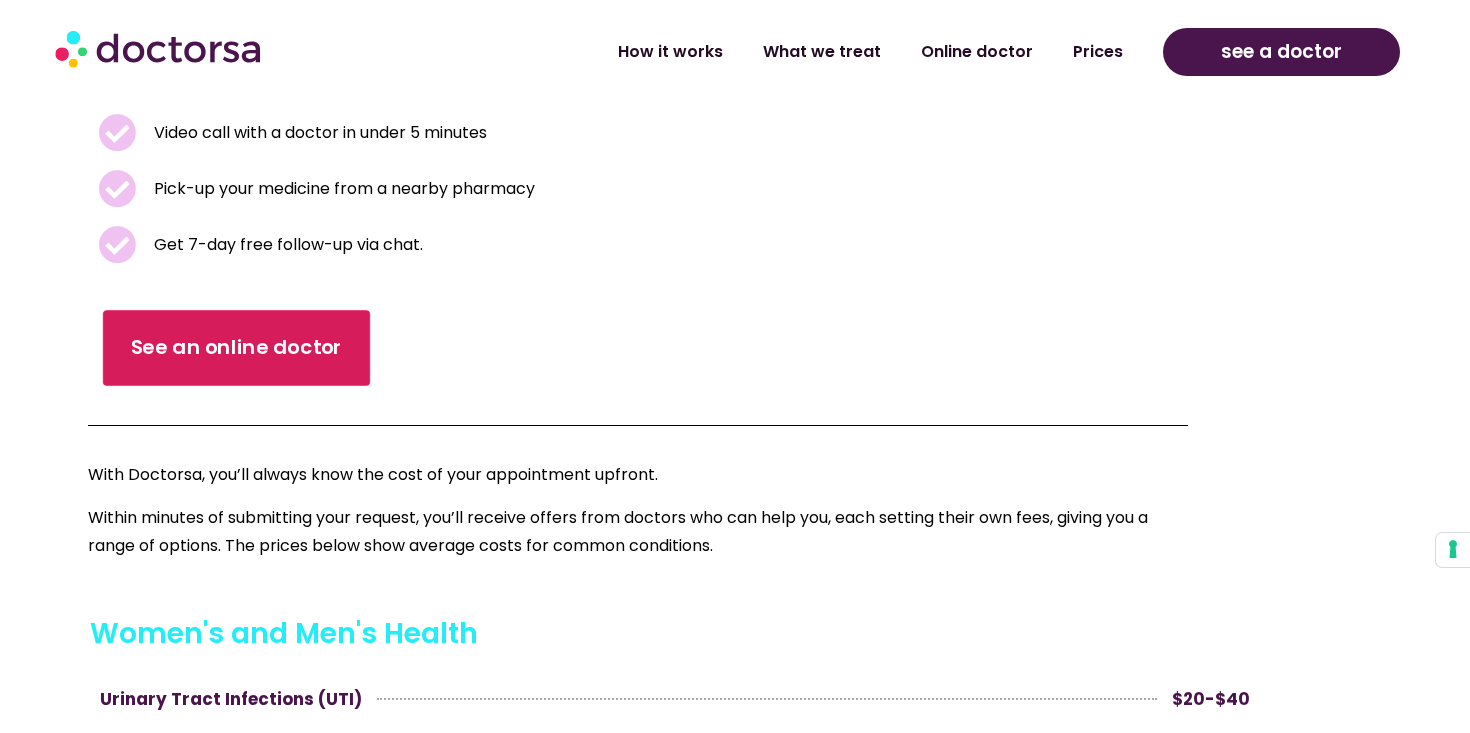 click on "See an online doctor" at bounding box center [237, 348] 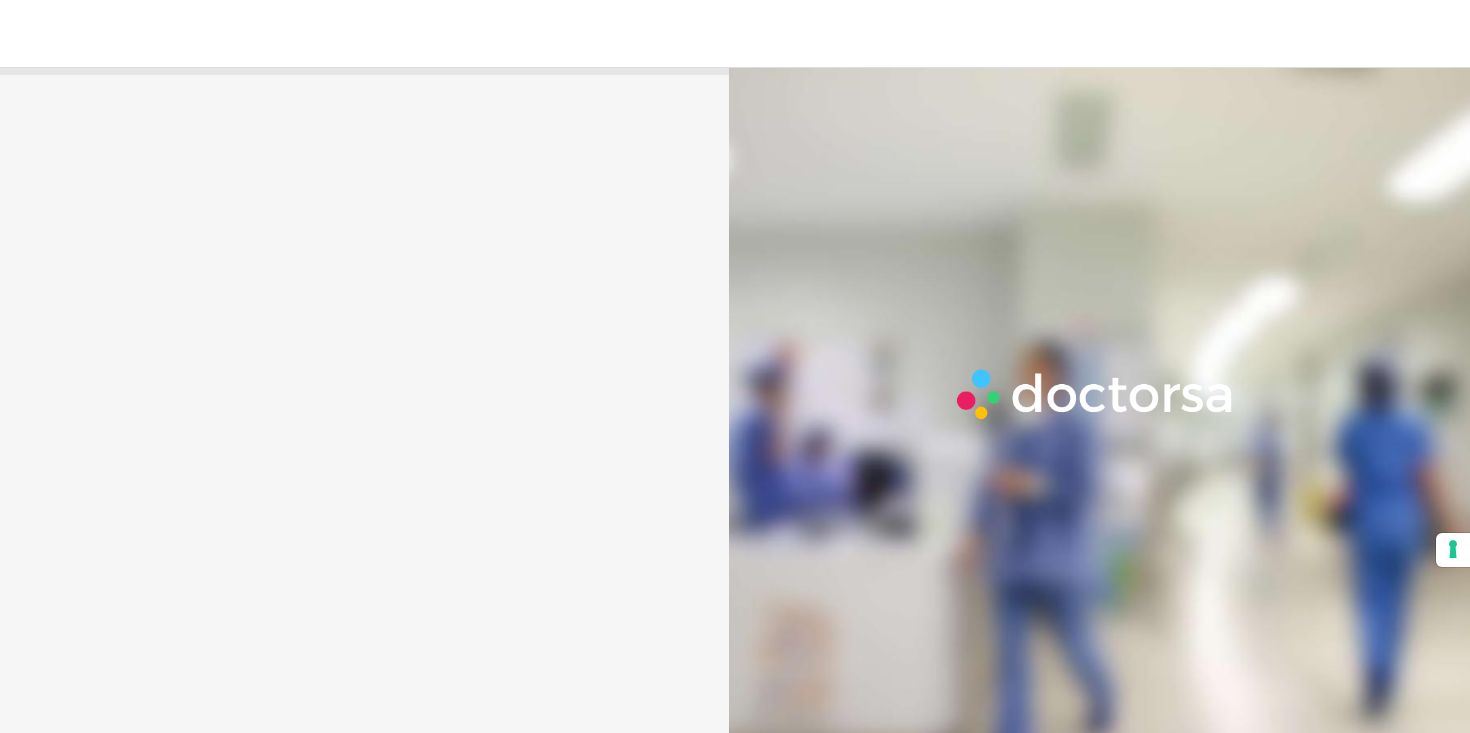 scroll, scrollTop: 0, scrollLeft: 0, axis: both 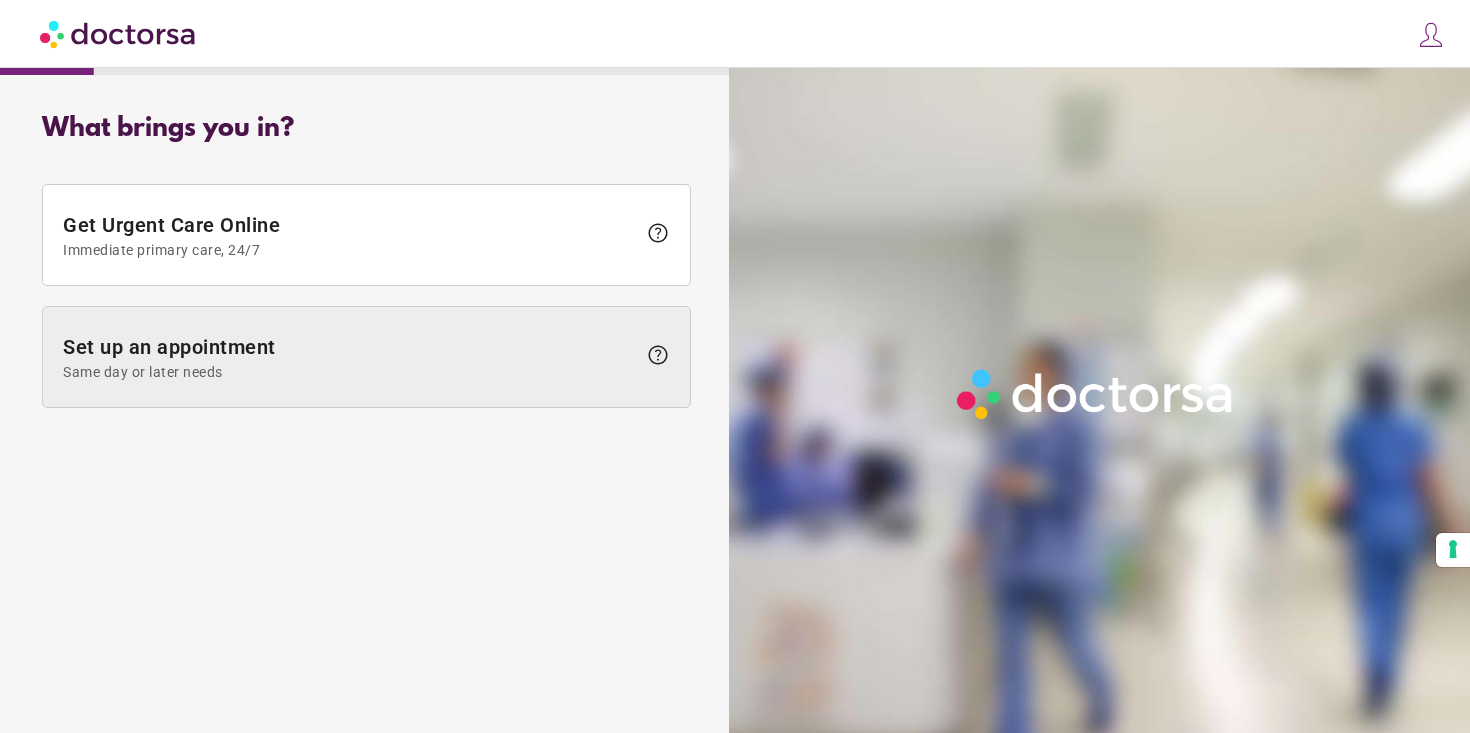 click on "Set up an appointment
Same day or later needs" at bounding box center [349, 357] 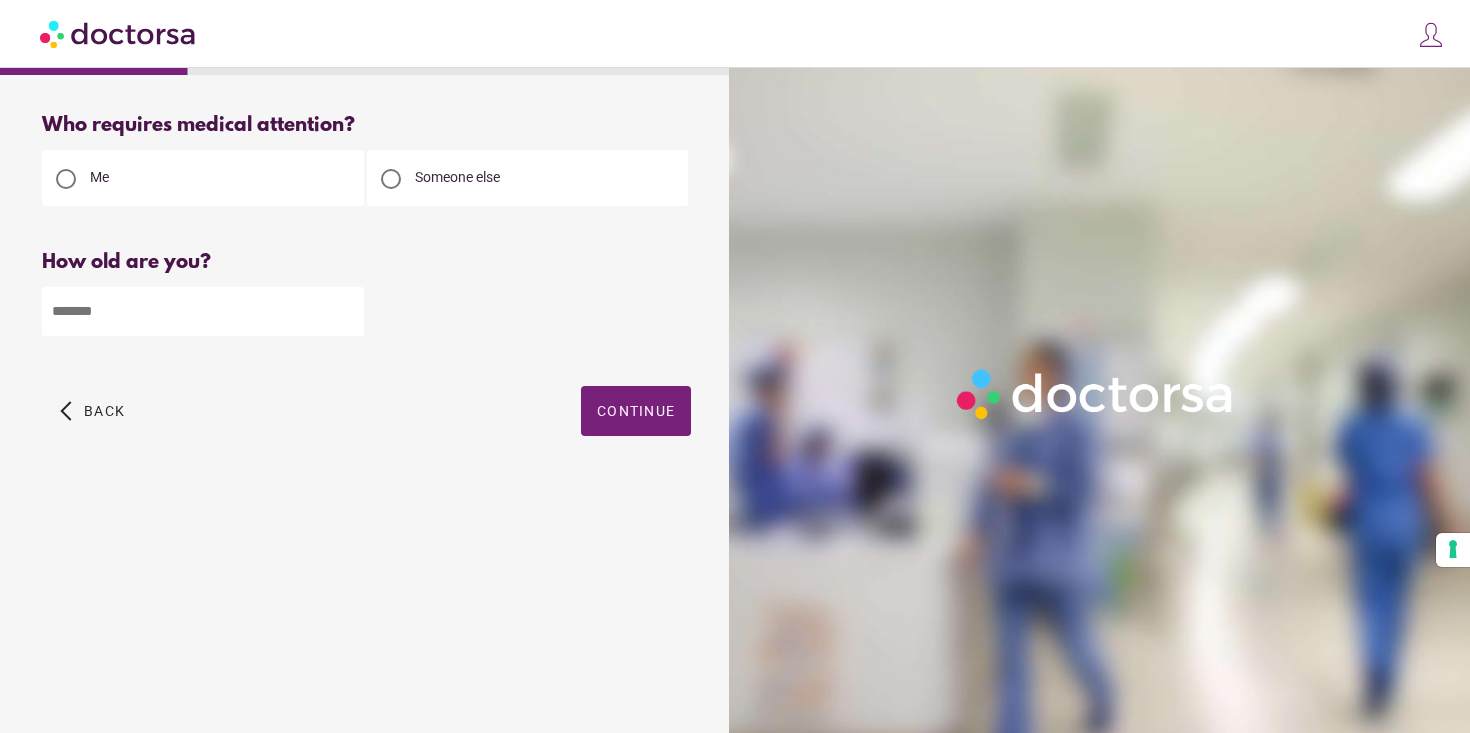 click at bounding box center [203, 311] 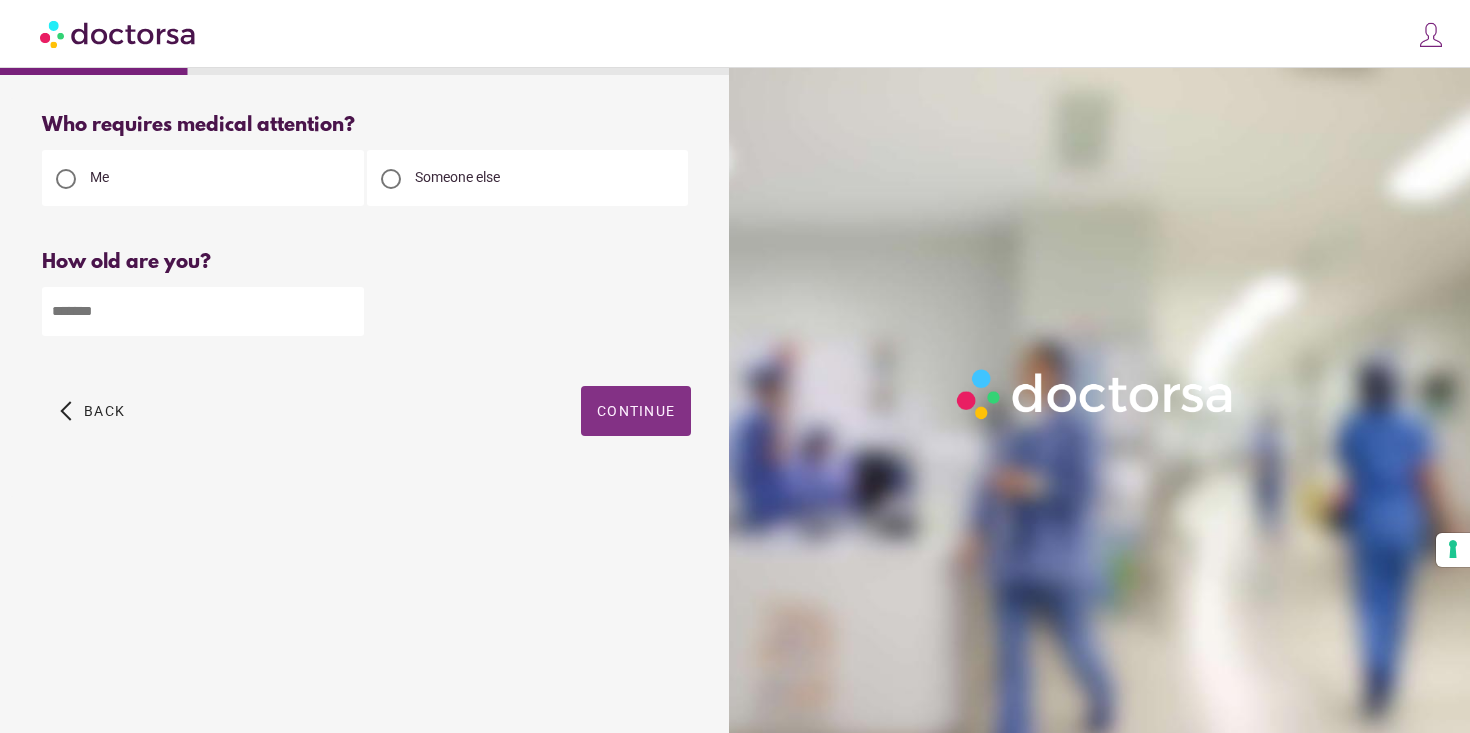 type on "**" 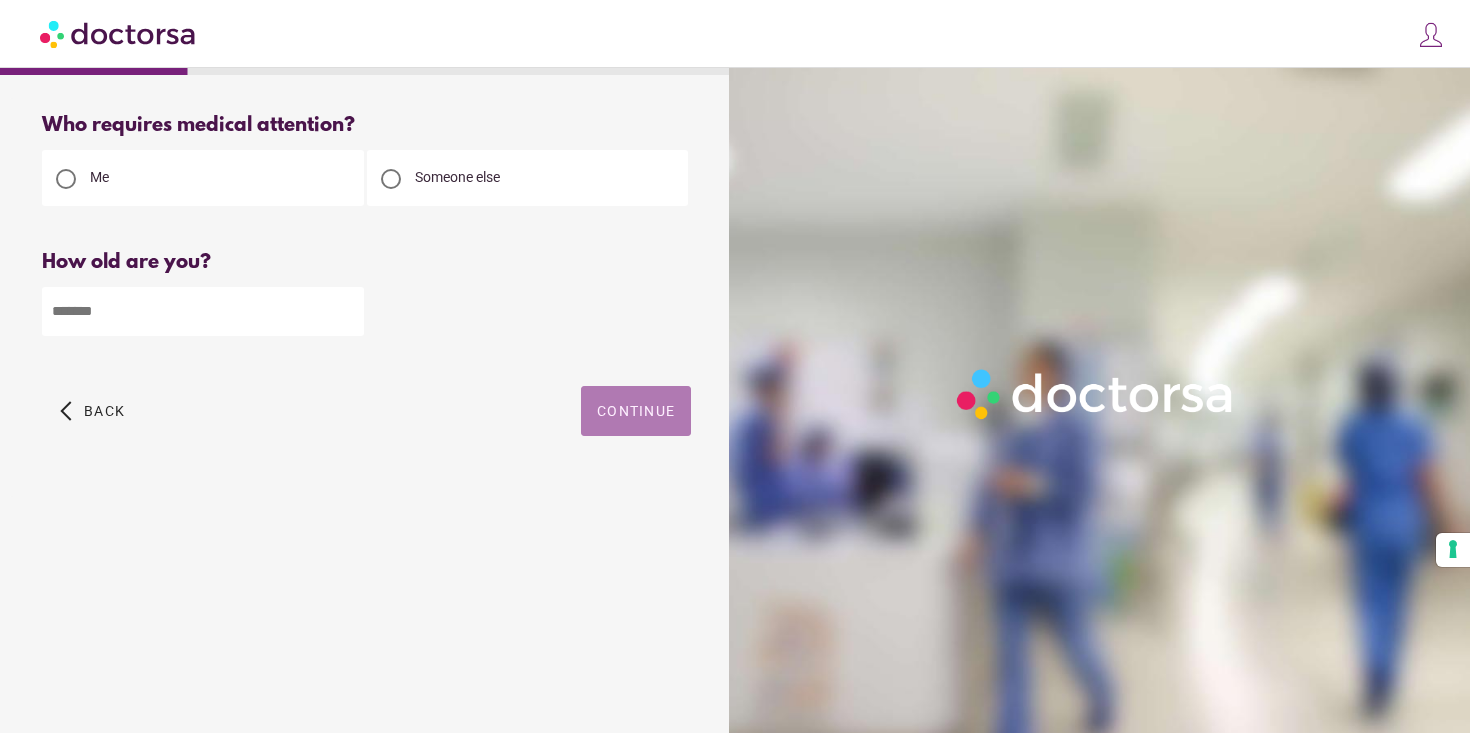click on "Continue" at bounding box center [636, 411] 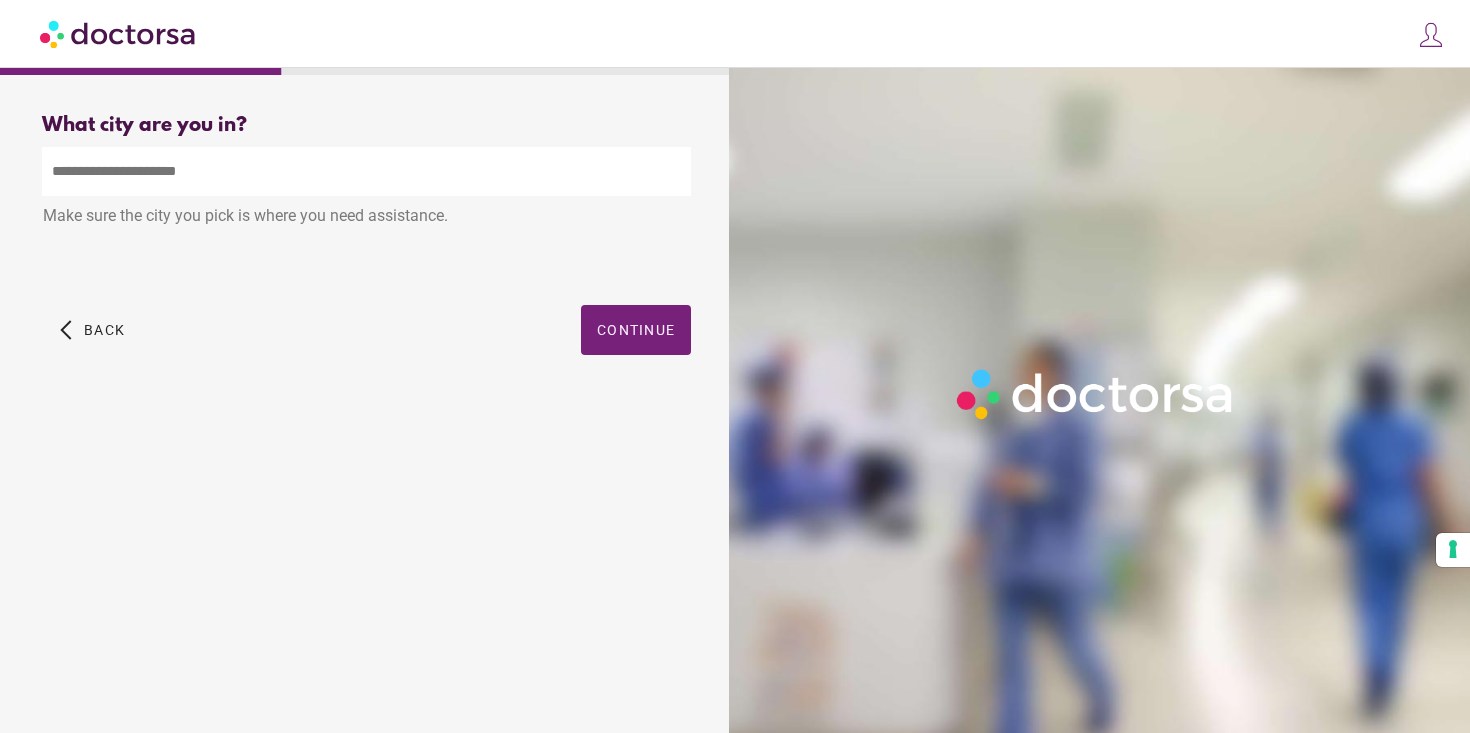 click at bounding box center (366, 171) 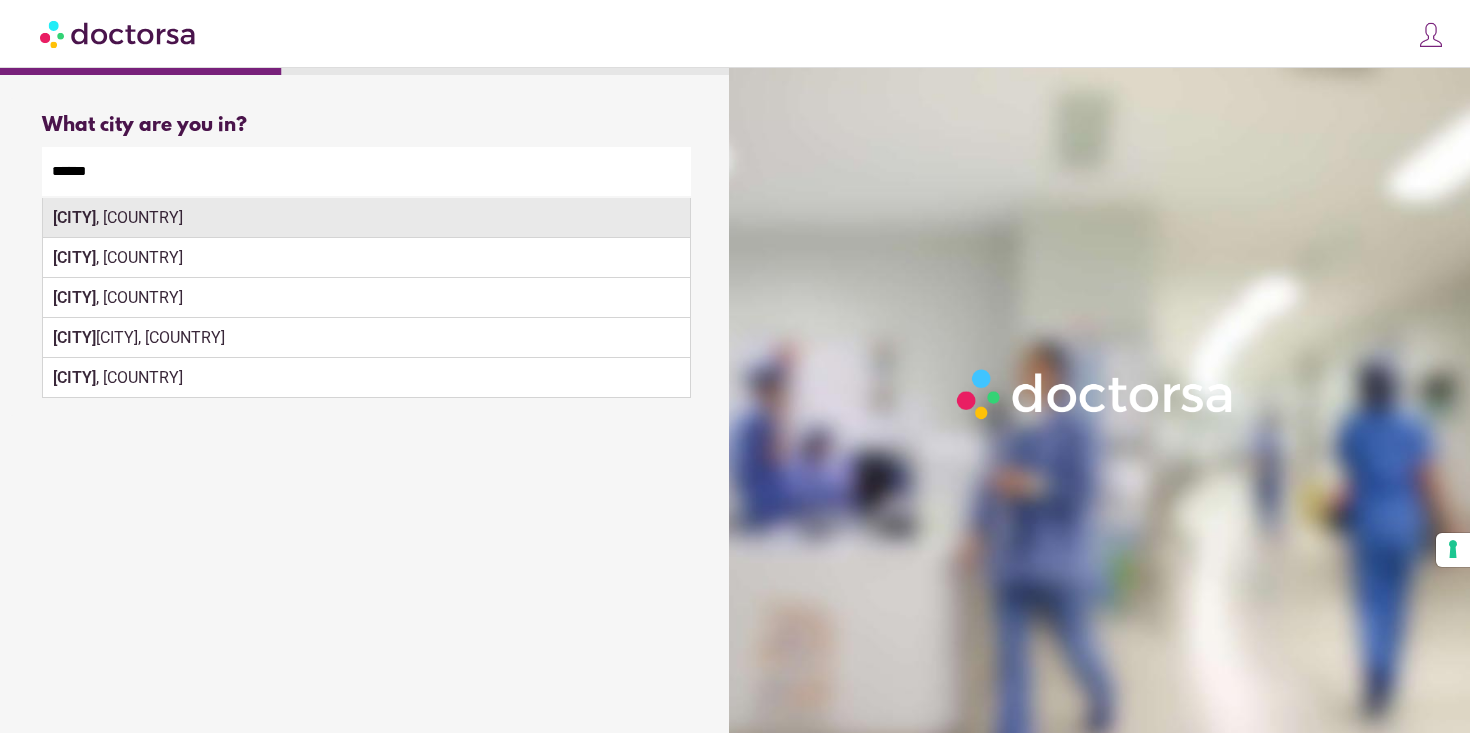 click on "Vodice , Croatia" at bounding box center (366, 218) 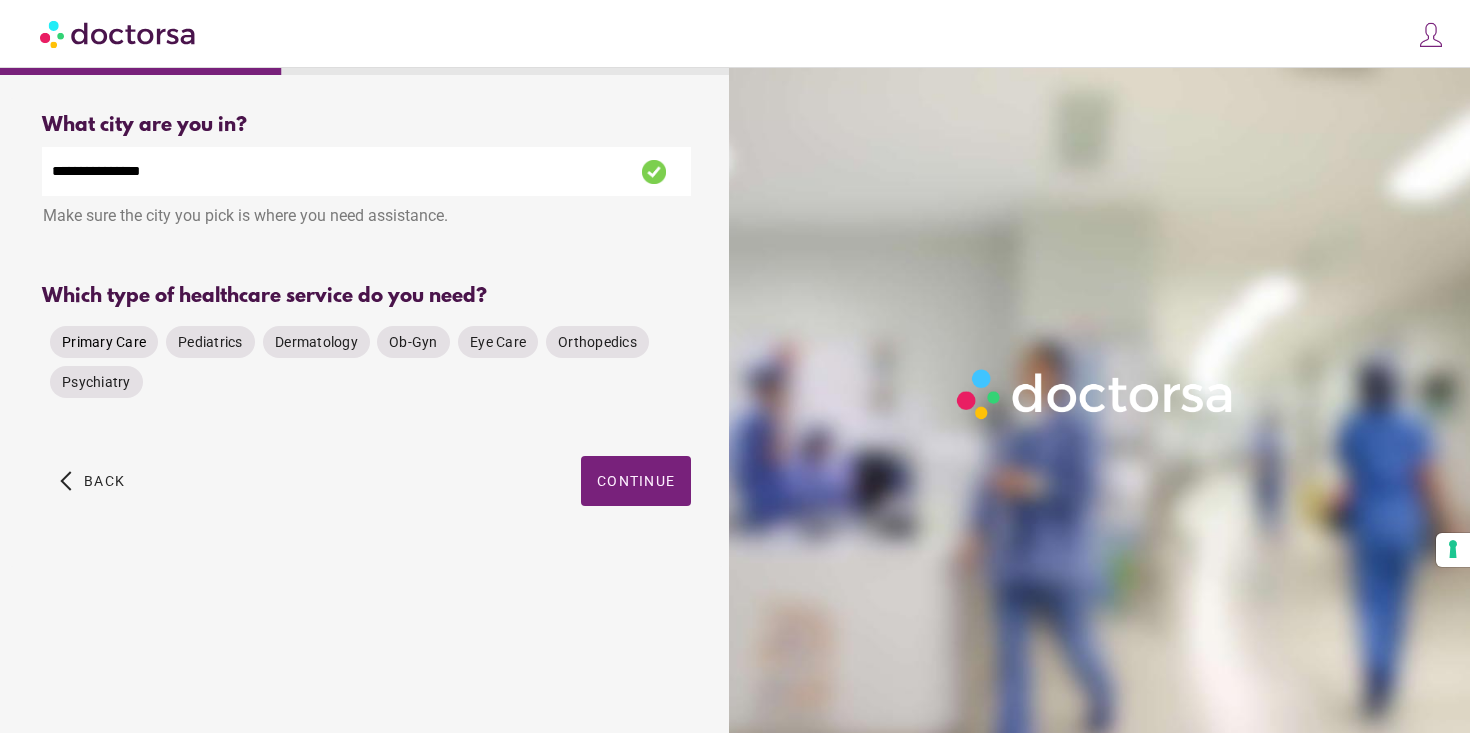 click on "Primary Care" at bounding box center (104, 342) 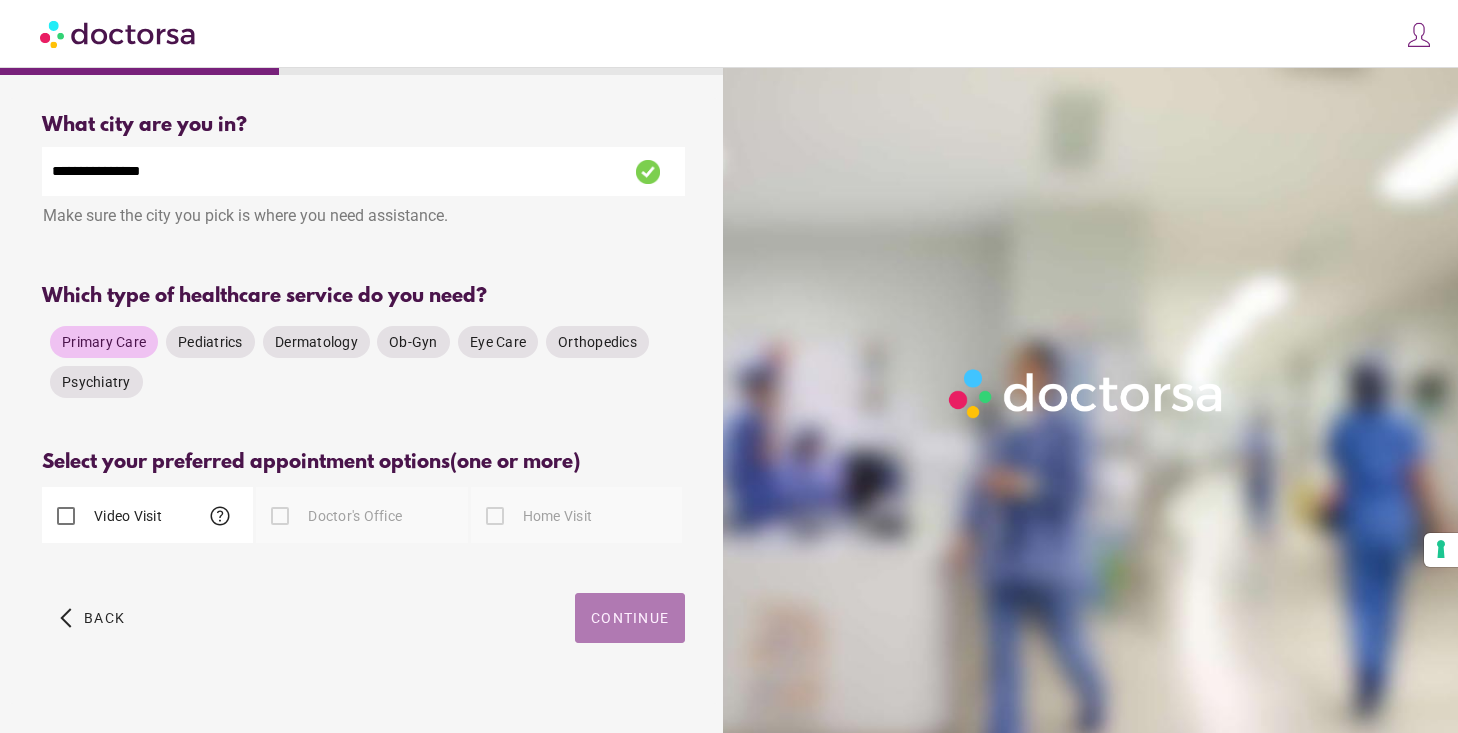 click on "Continue" at bounding box center (630, 618) 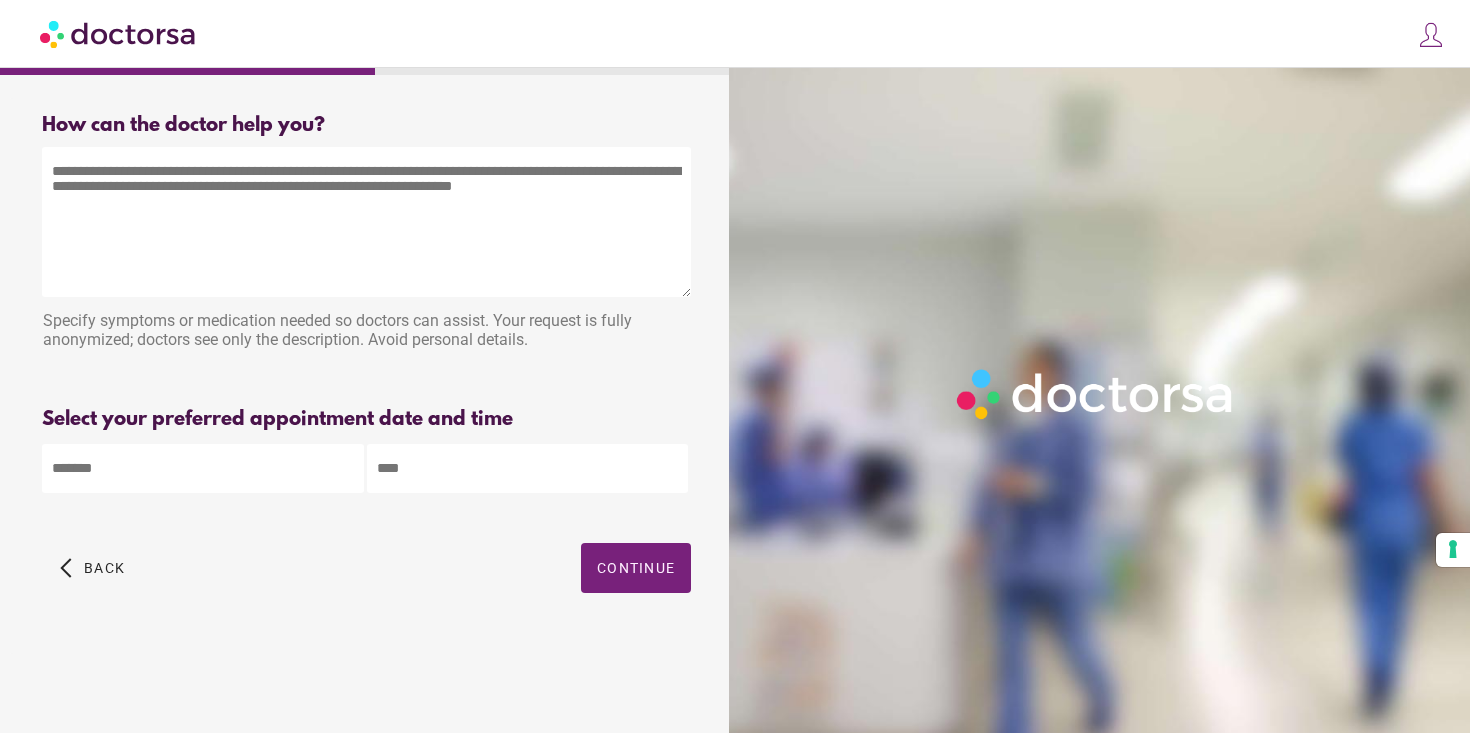 click at bounding box center (366, 222) 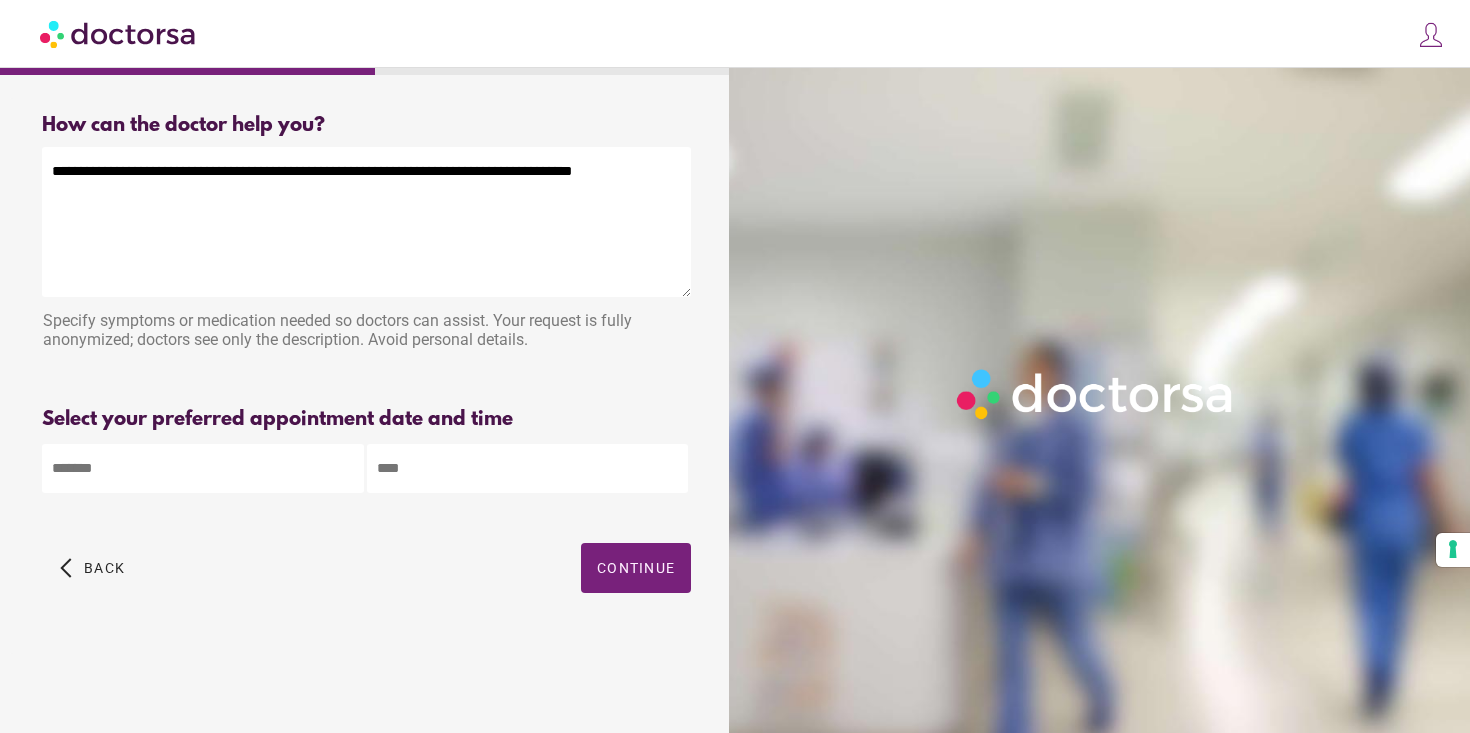 click on "**********" at bounding box center (366, 222) 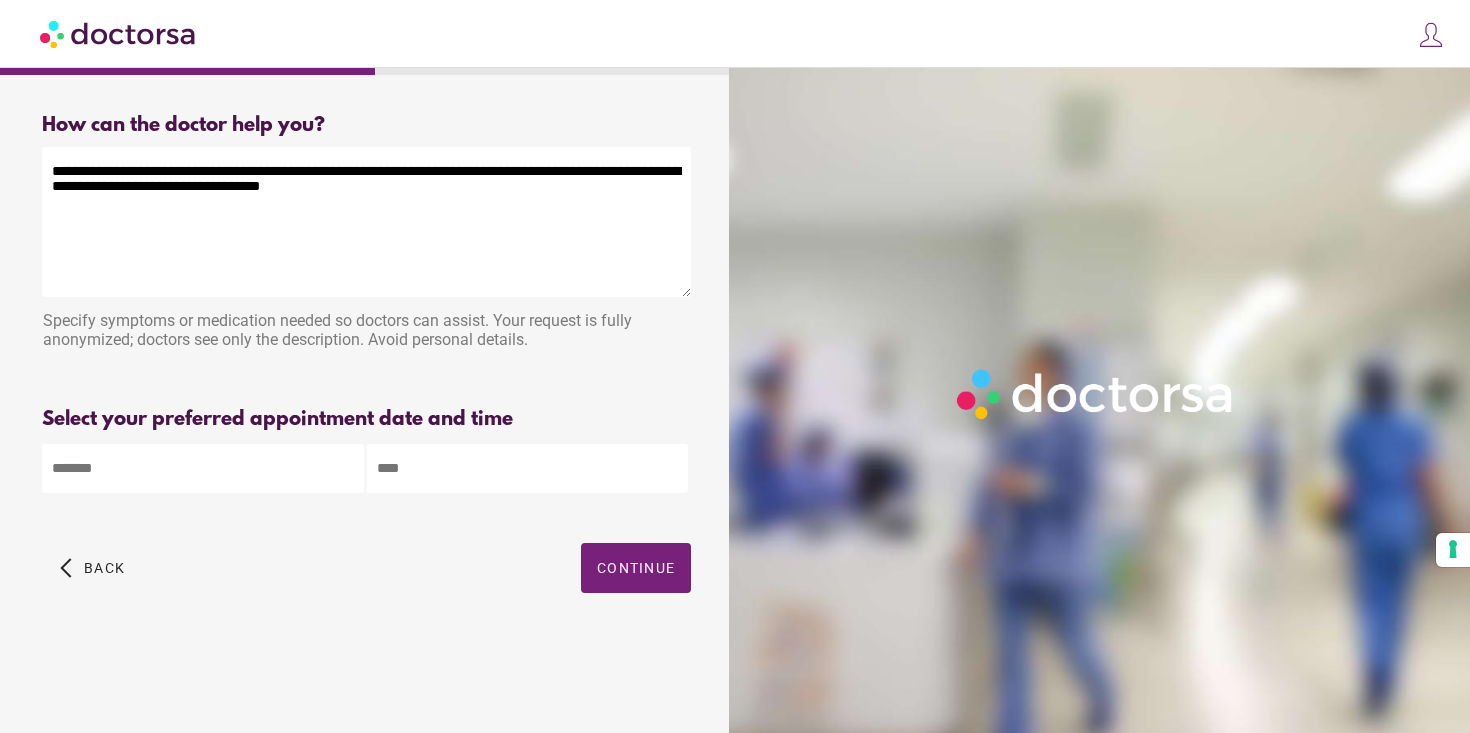 type on "**********" 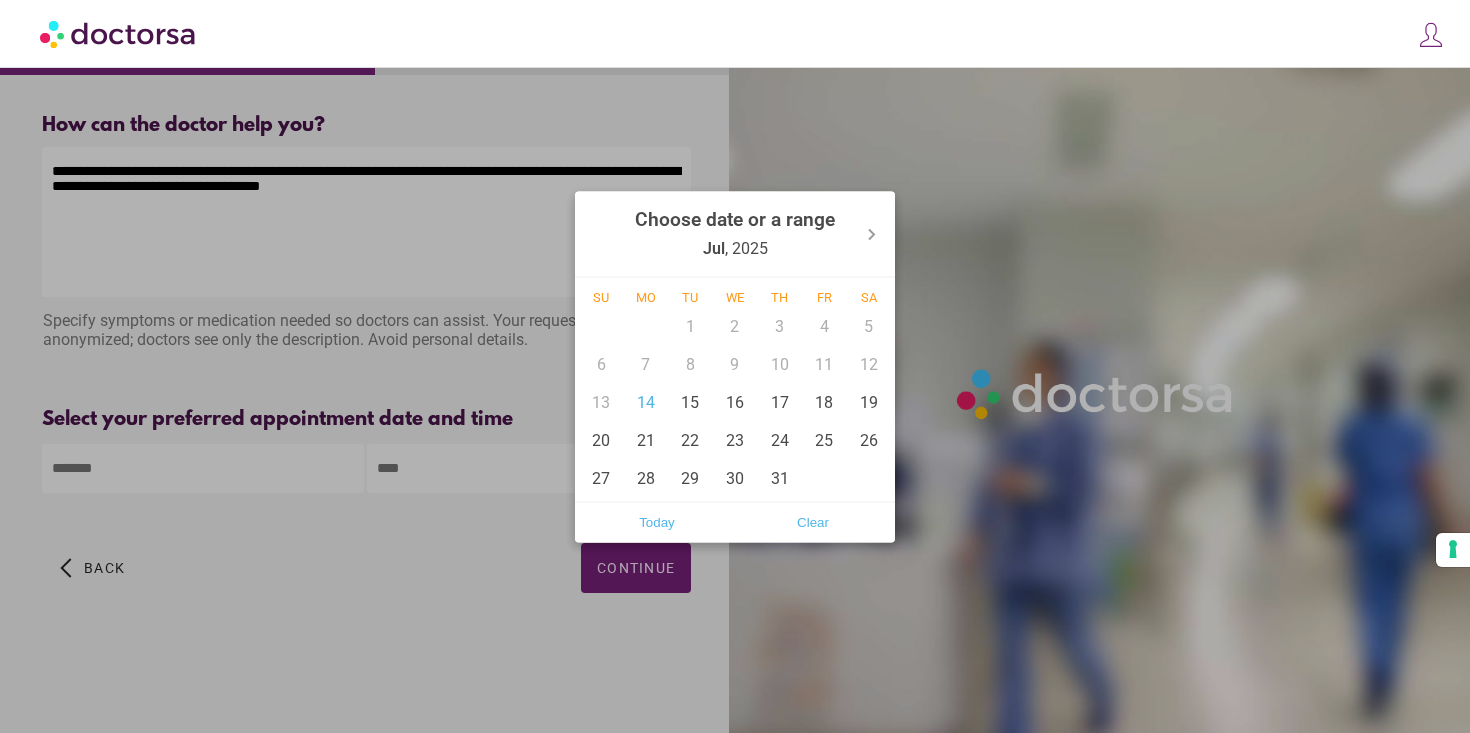 click on "**********" at bounding box center [735, 366] 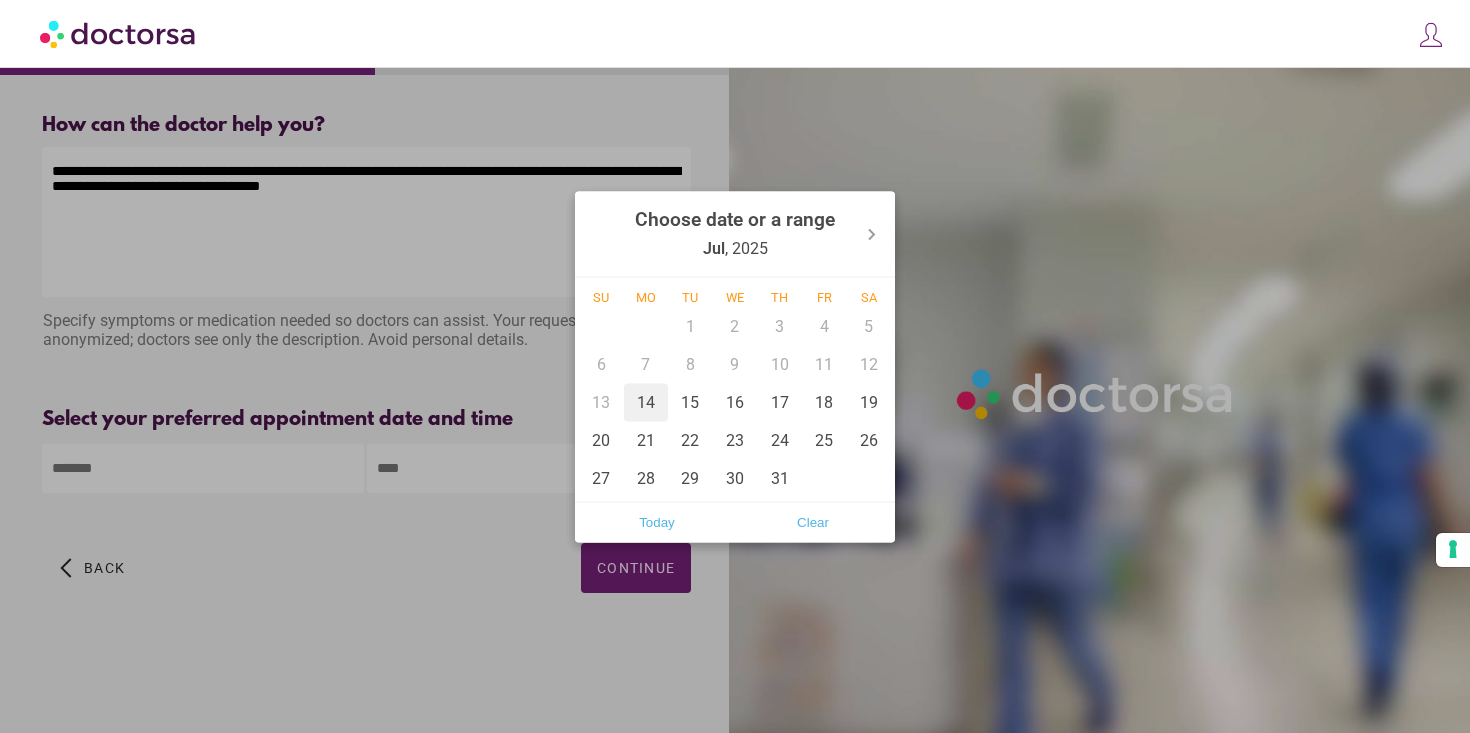click on "14" at bounding box center (646, 402) 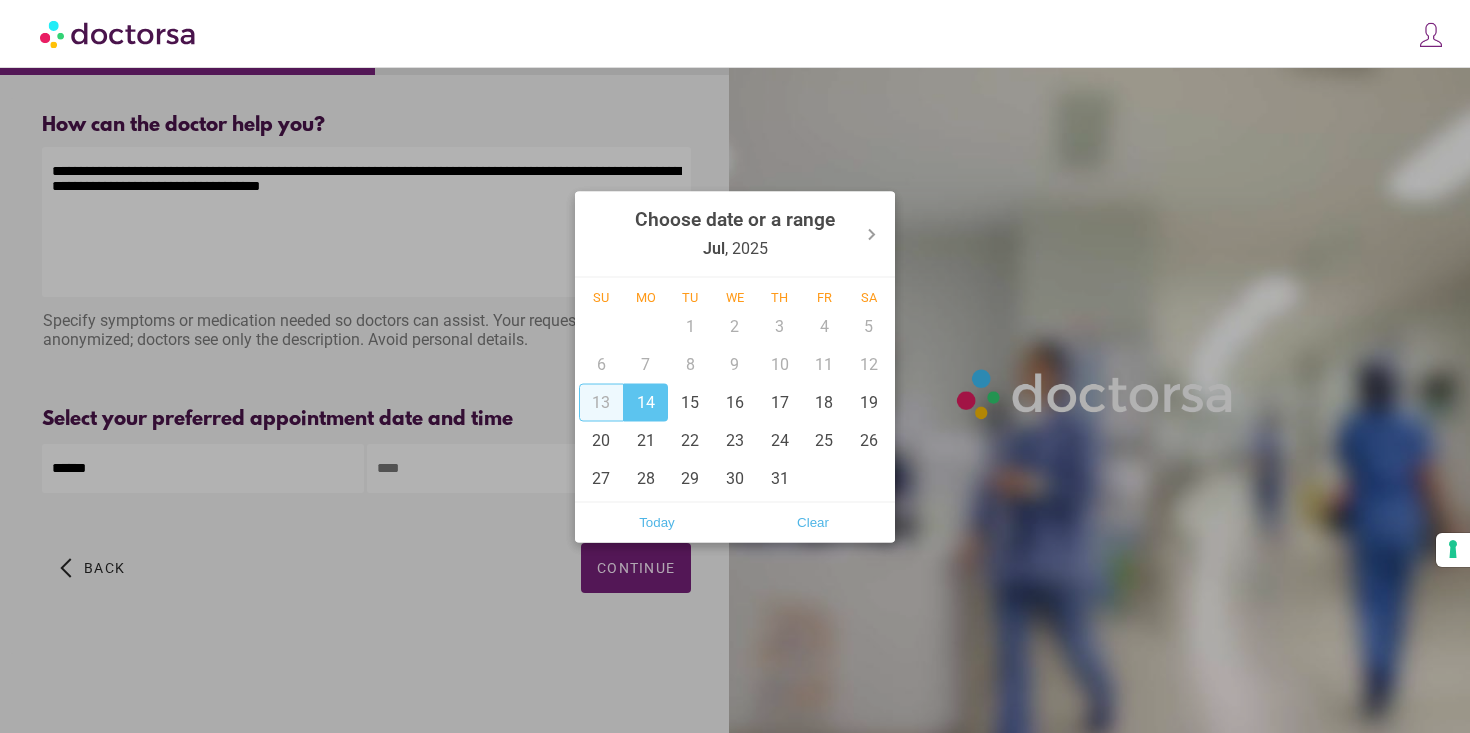 click at bounding box center [735, 366] 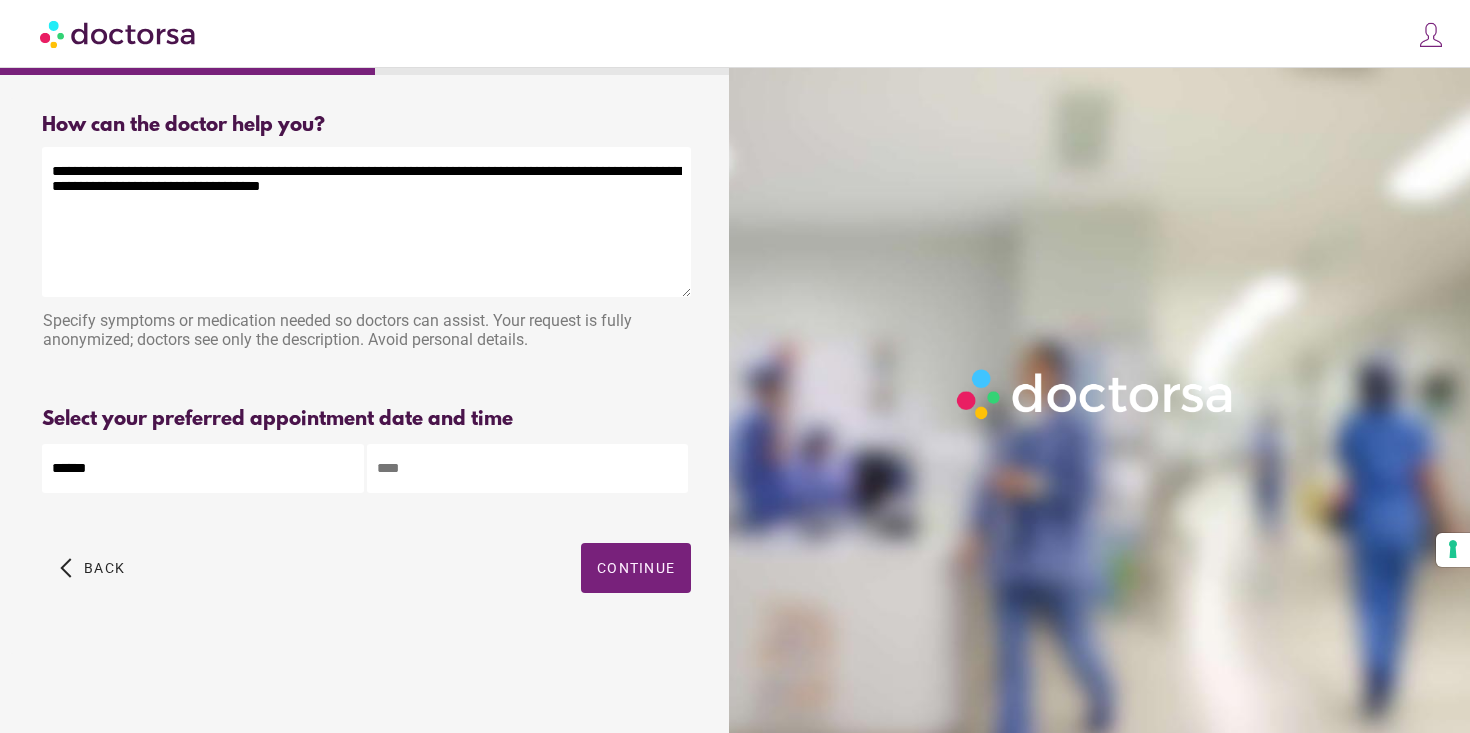 click at bounding box center (528, 468) 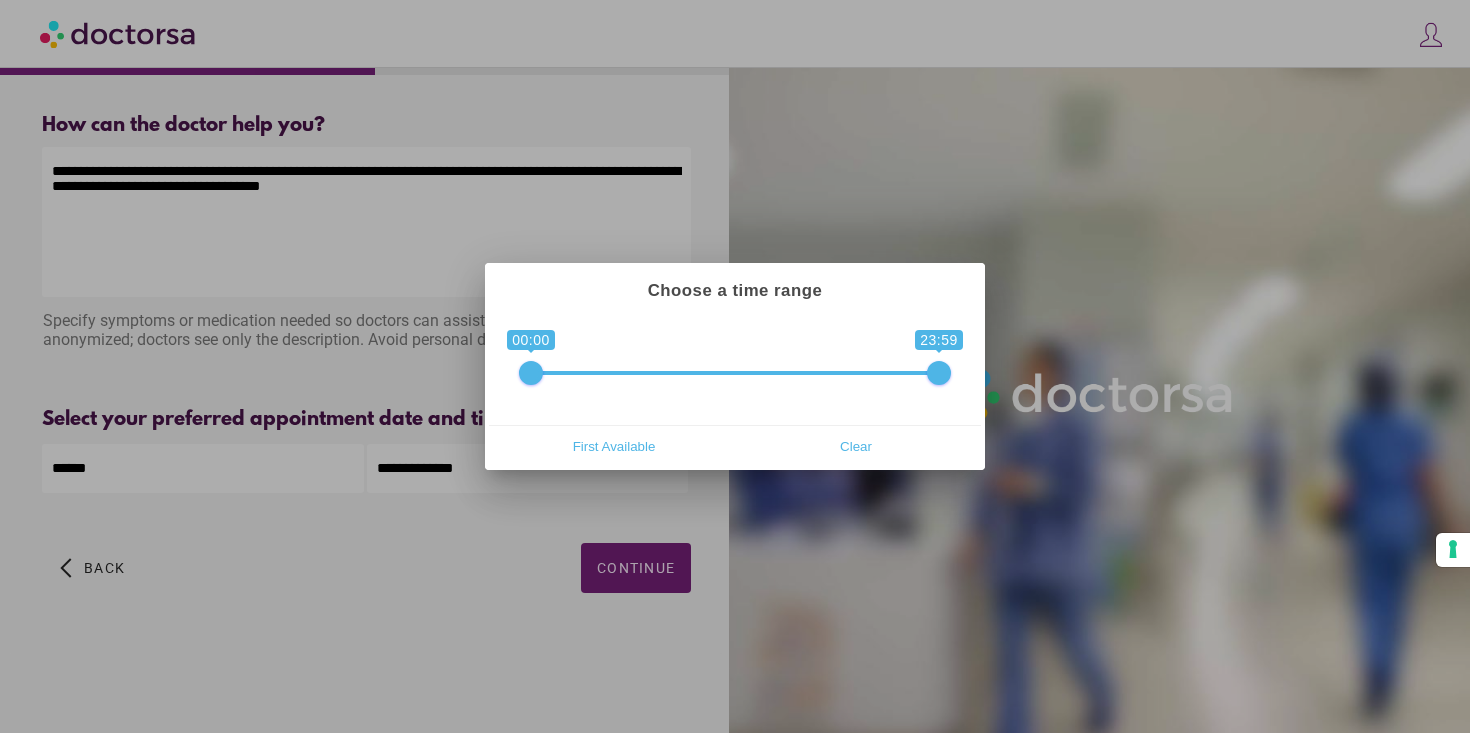 click at bounding box center (531, 373) 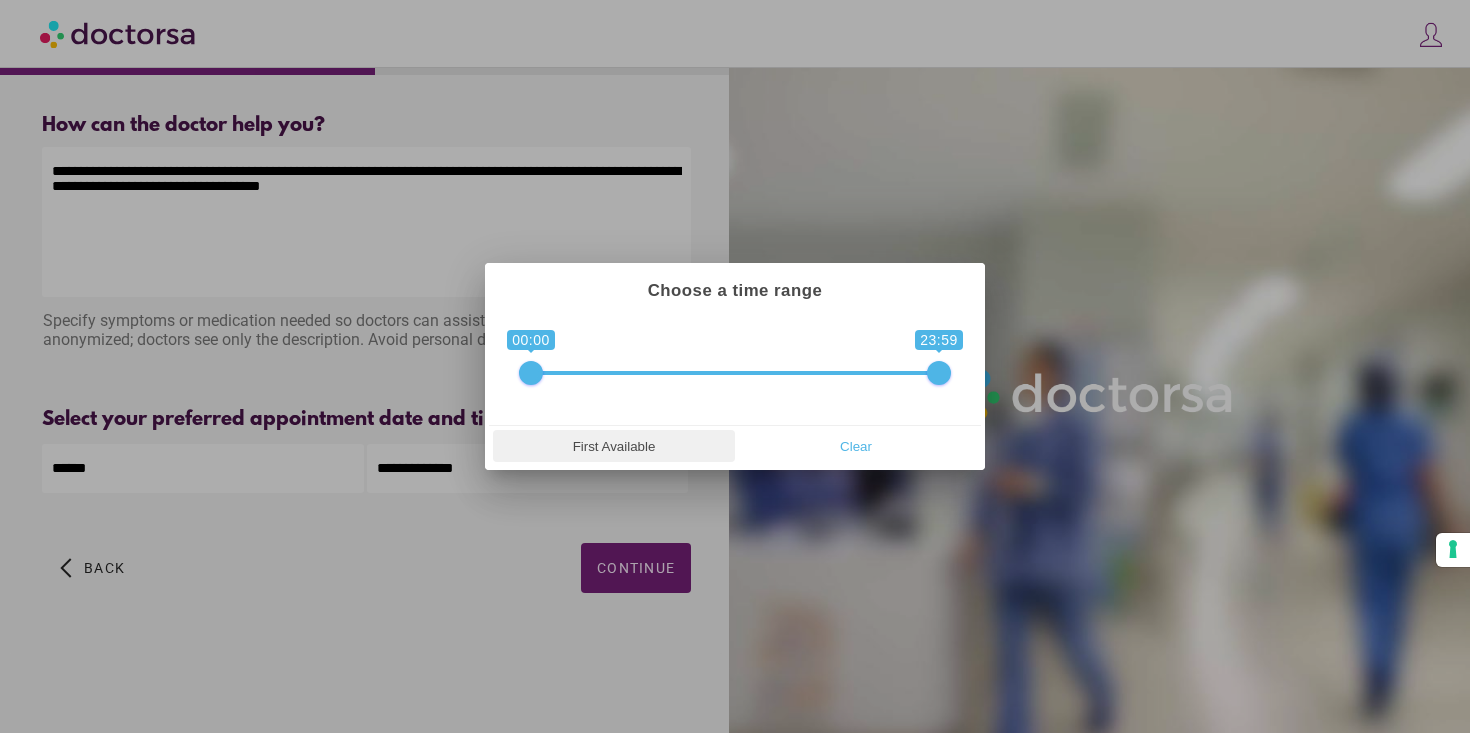 click on "First Available" at bounding box center [614, 446] 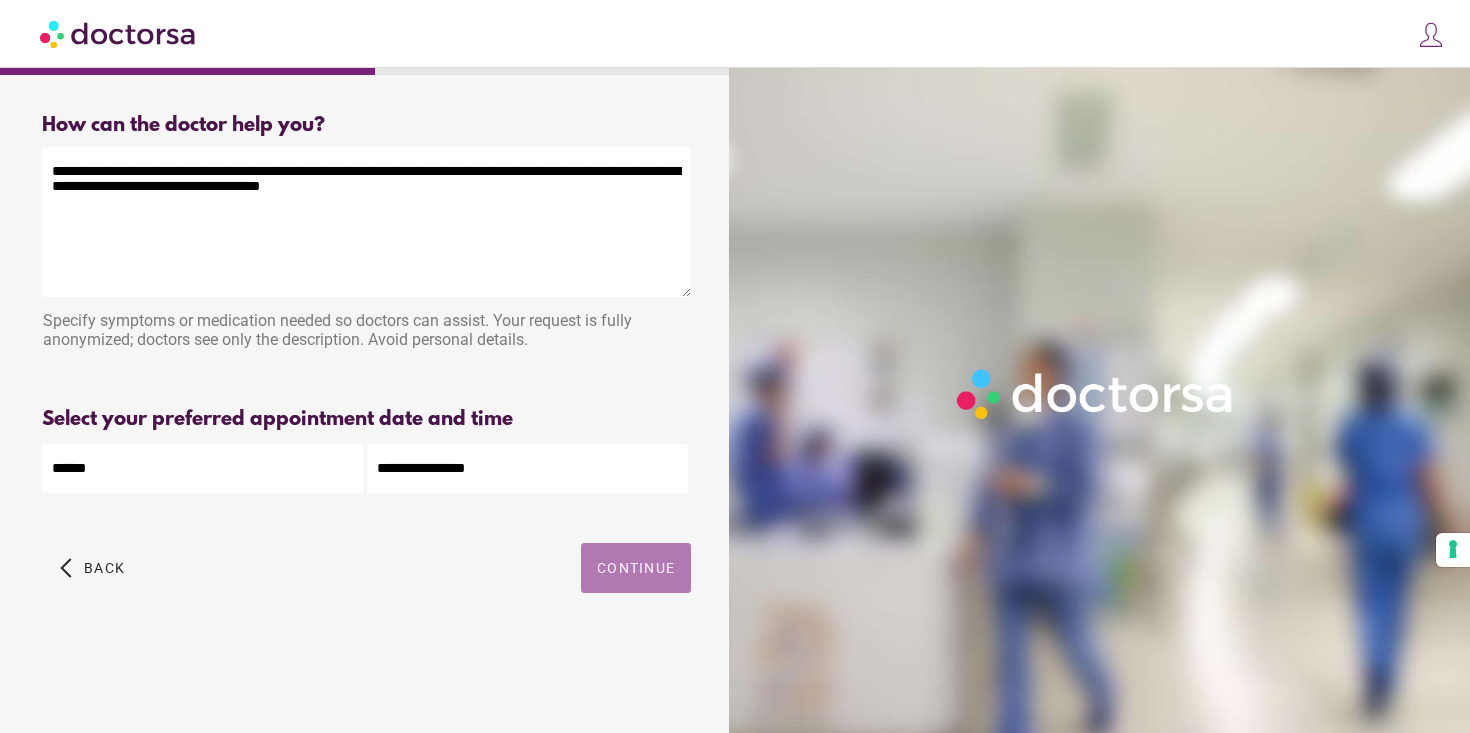 click on "Continue" at bounding box center (636, 568) 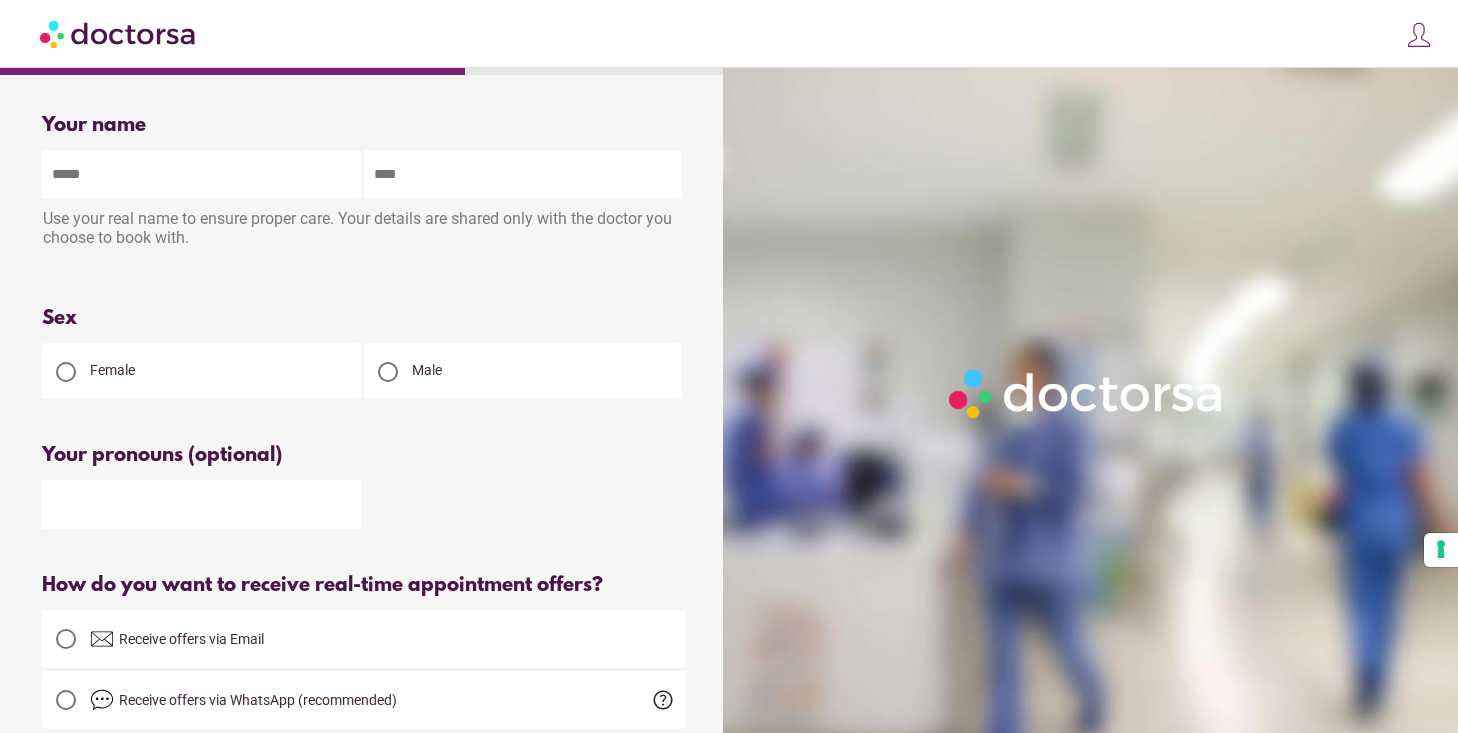 click at bounding box center [201, 174] 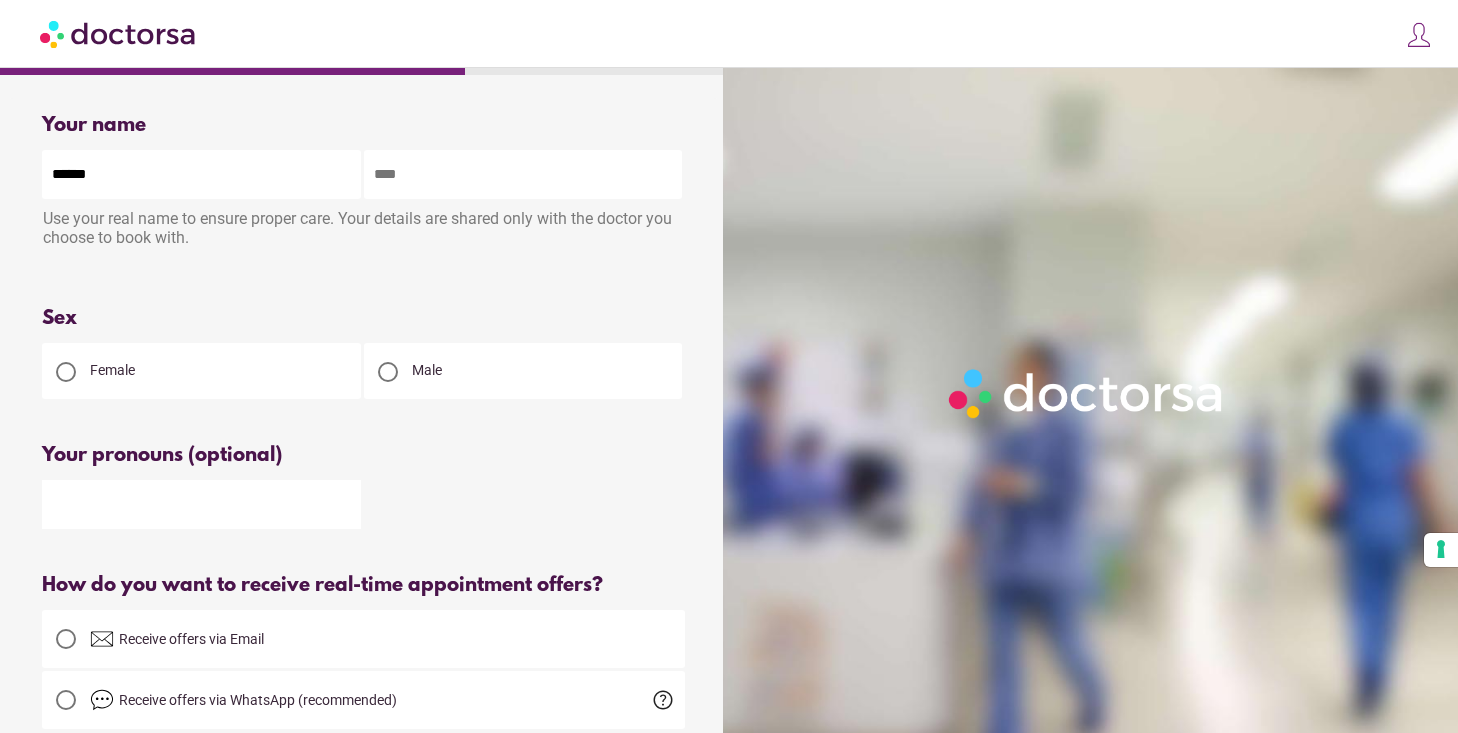 type on "******" 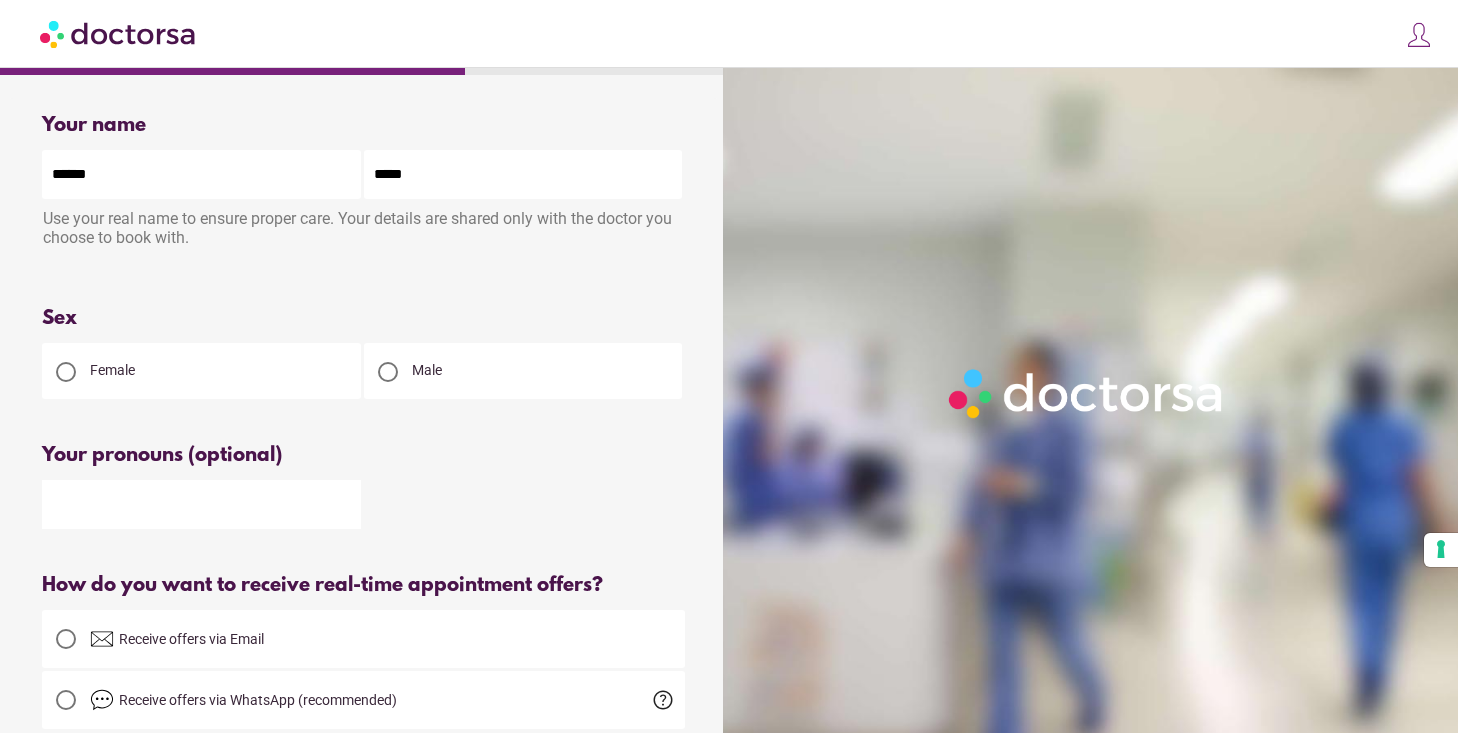 type on "*****" 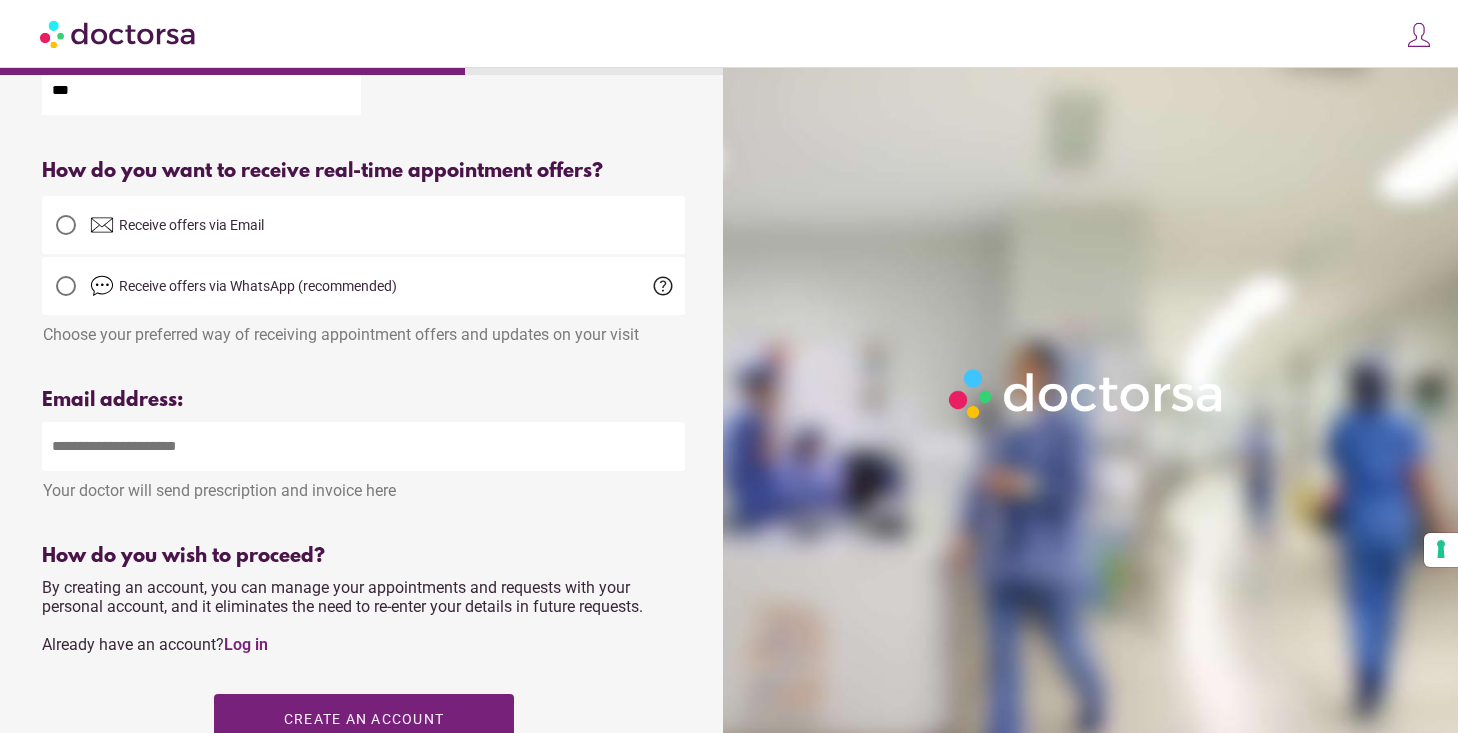 scroll, scrollTop: 418, scrollLeft: 0, axis: vertical 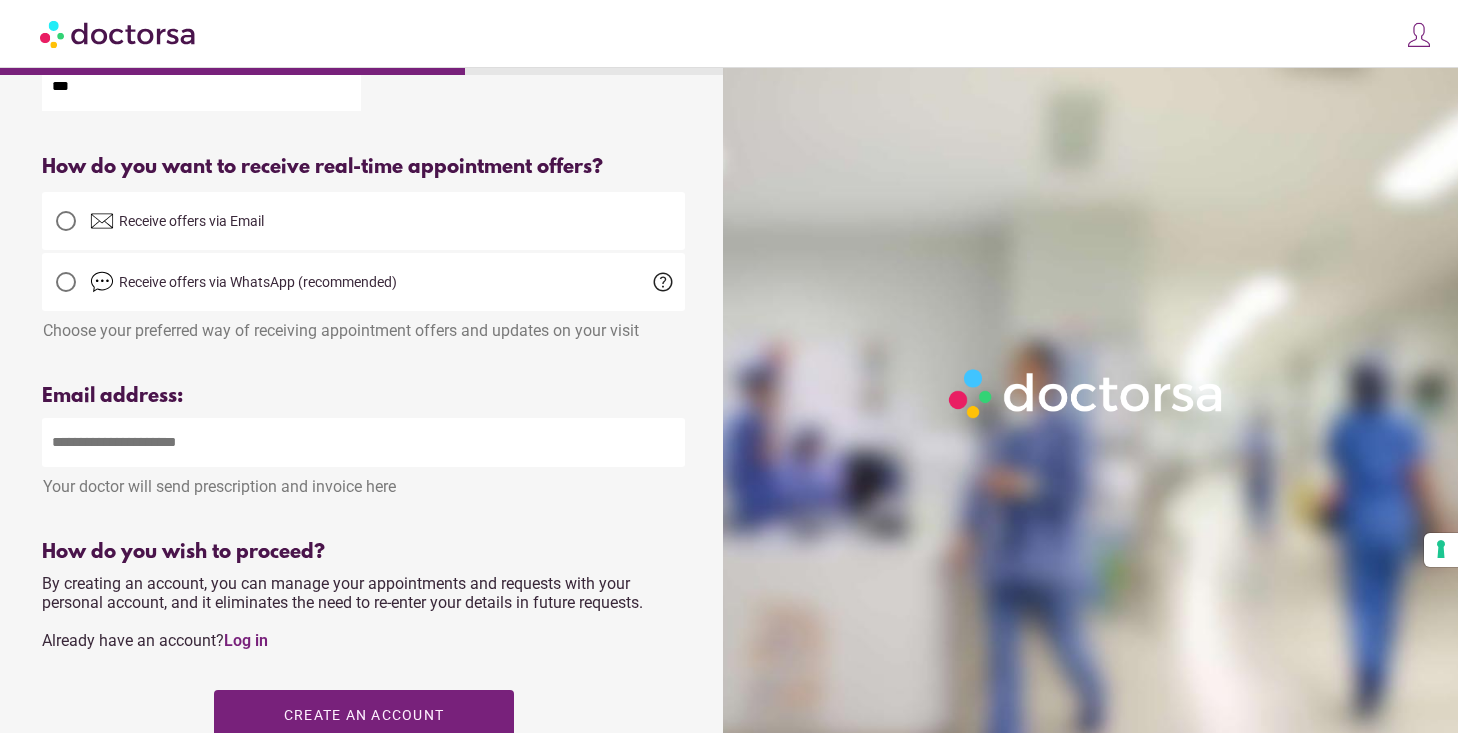 type on "***" 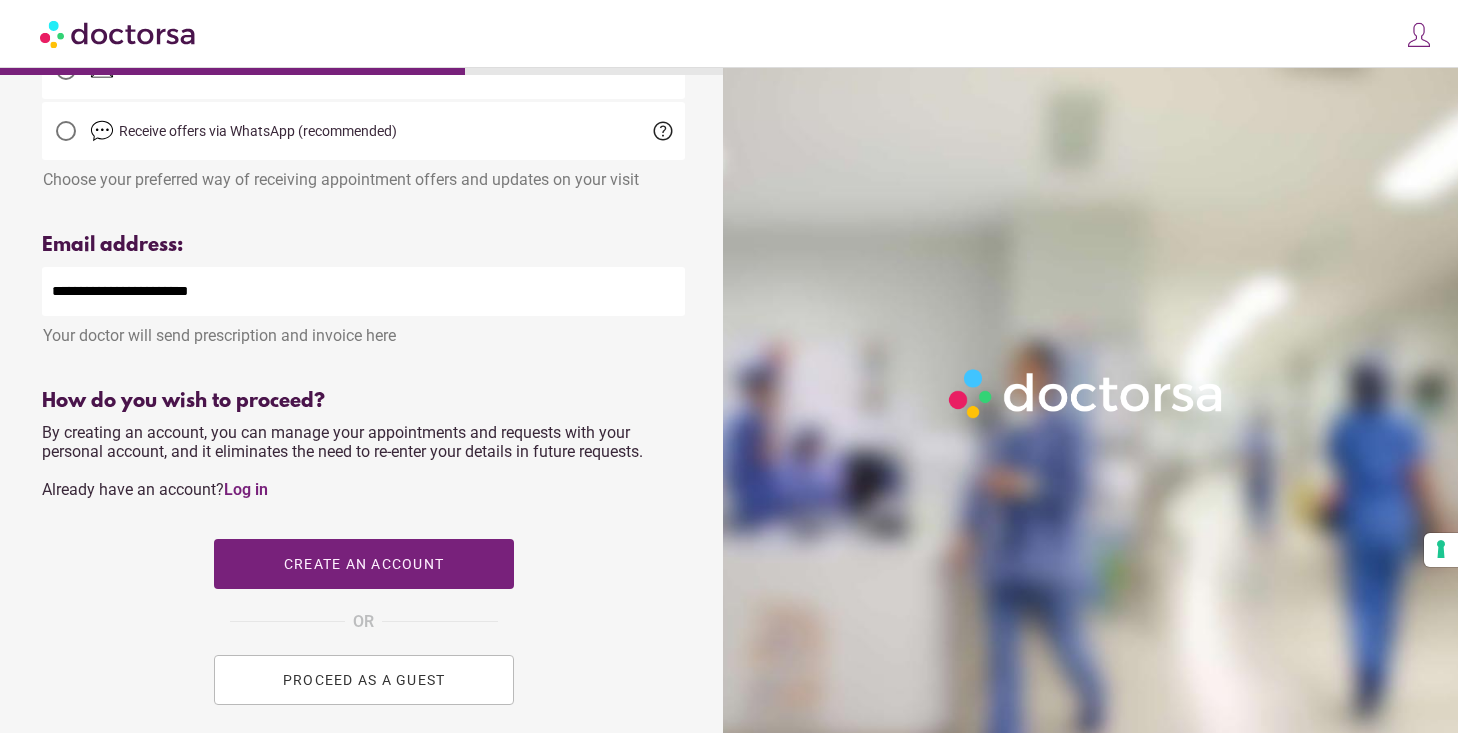 scroll, scrollTop: 747, scrollLeft: 0, axis: vertical 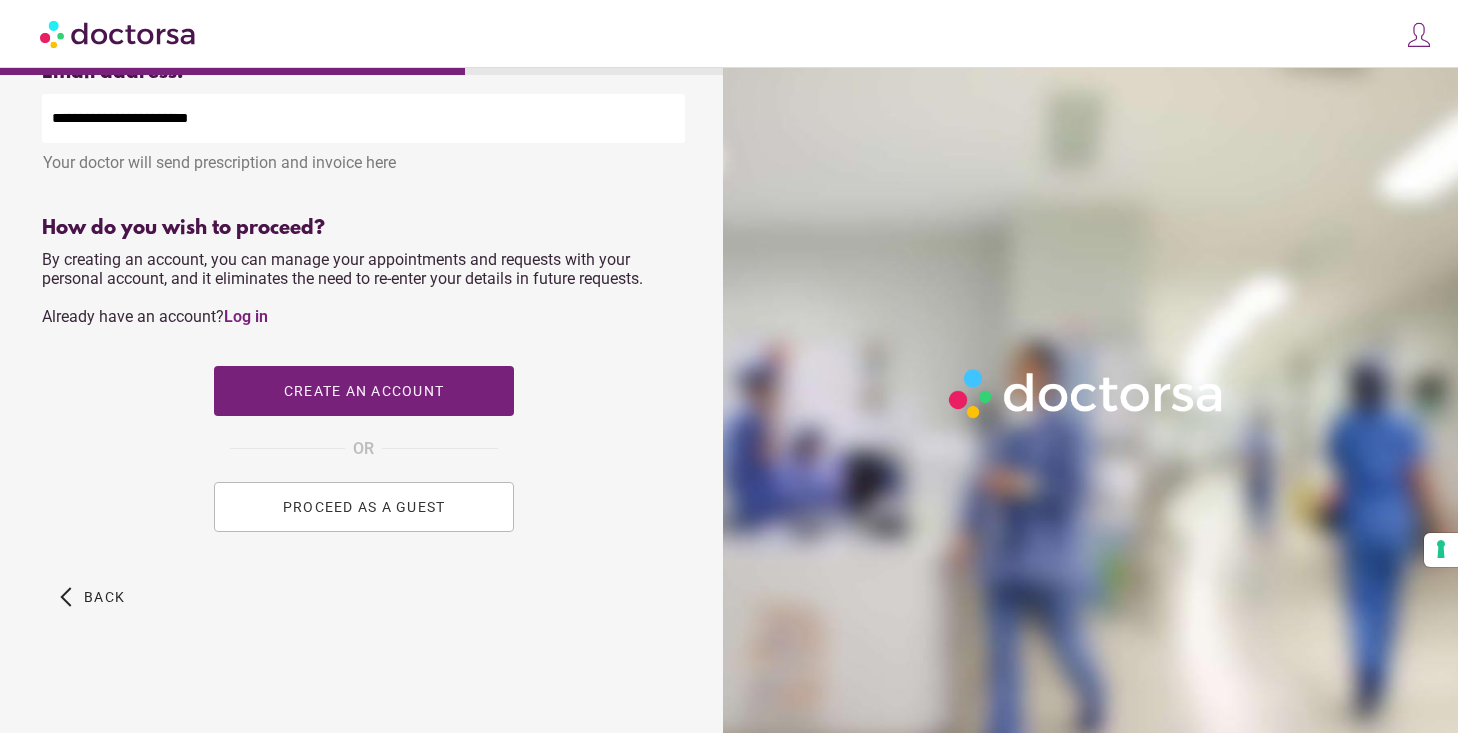 click on "PROCEED AS A GUEST" at bounding box center [363, 507] 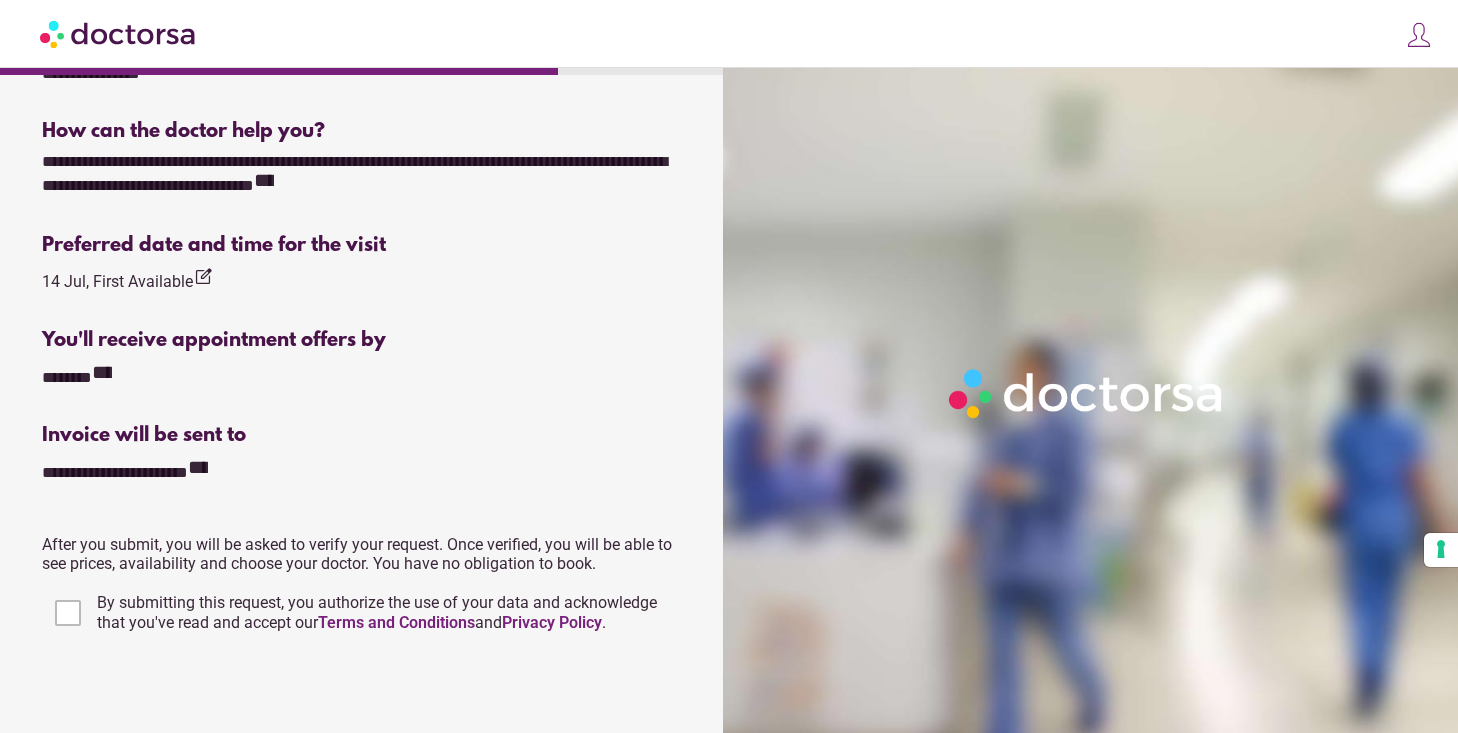 scroll, scrollTop: 561, scrollLeft: 0, axis: vertical 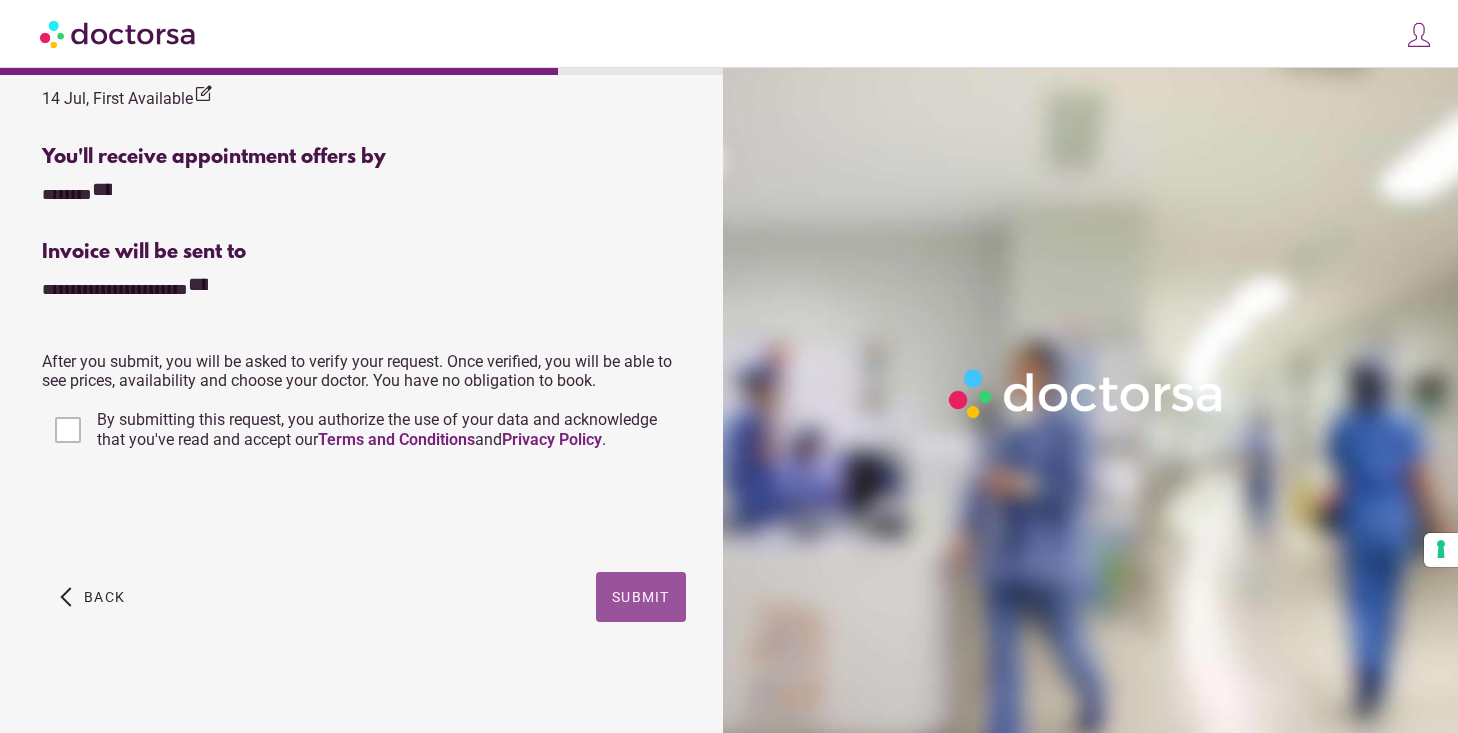 click on "Submit" at bounding box center (641, 597) 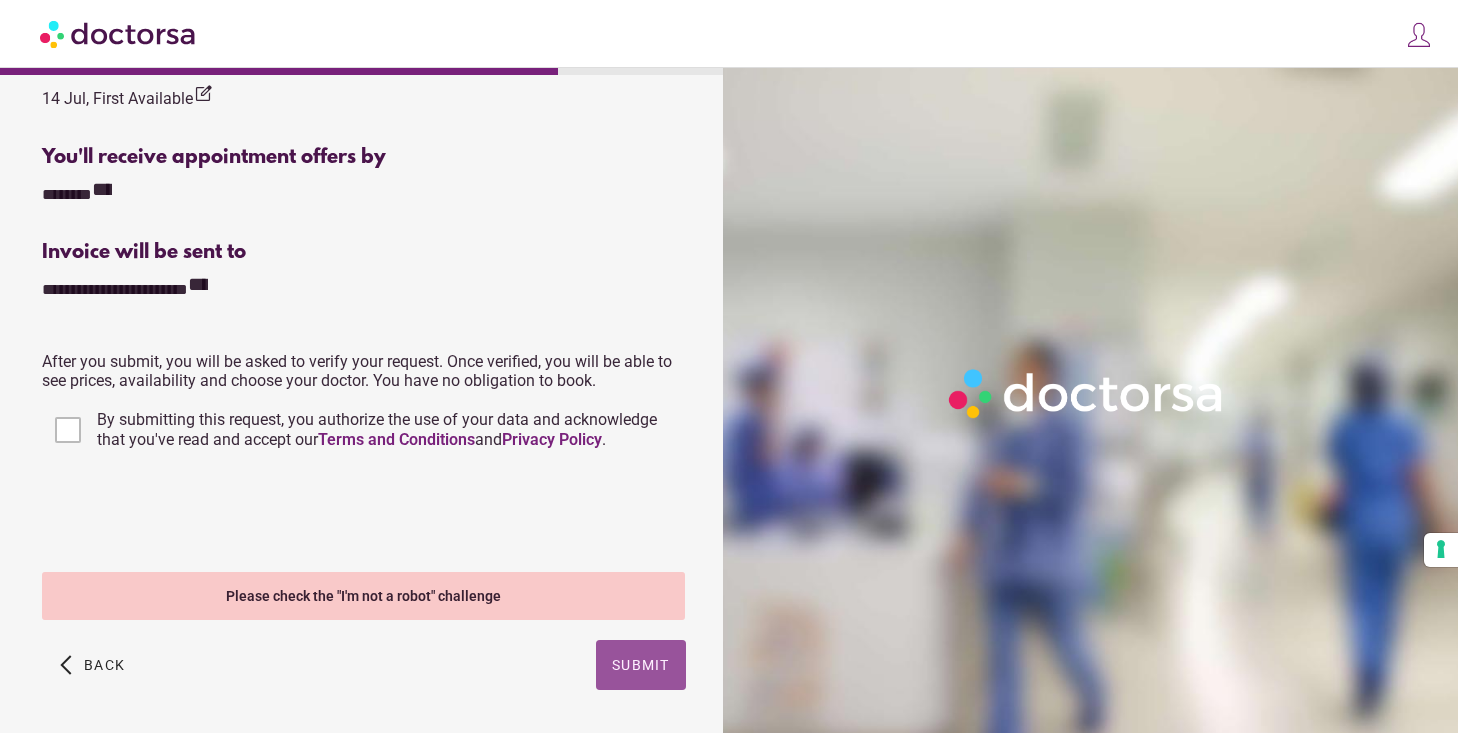 click on "Submit" at bounding box center (641, 665) 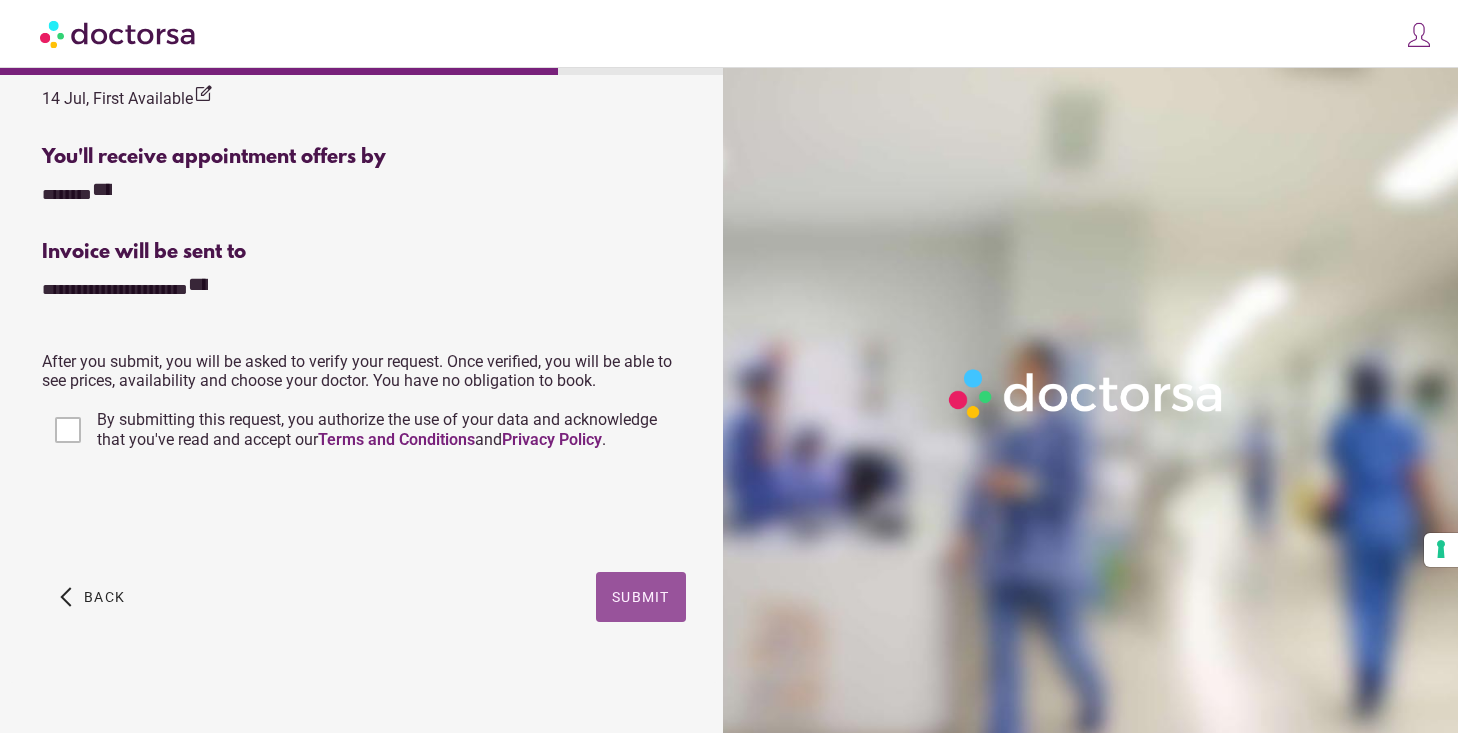 click on "Submit" at bounding box center (641, 597) 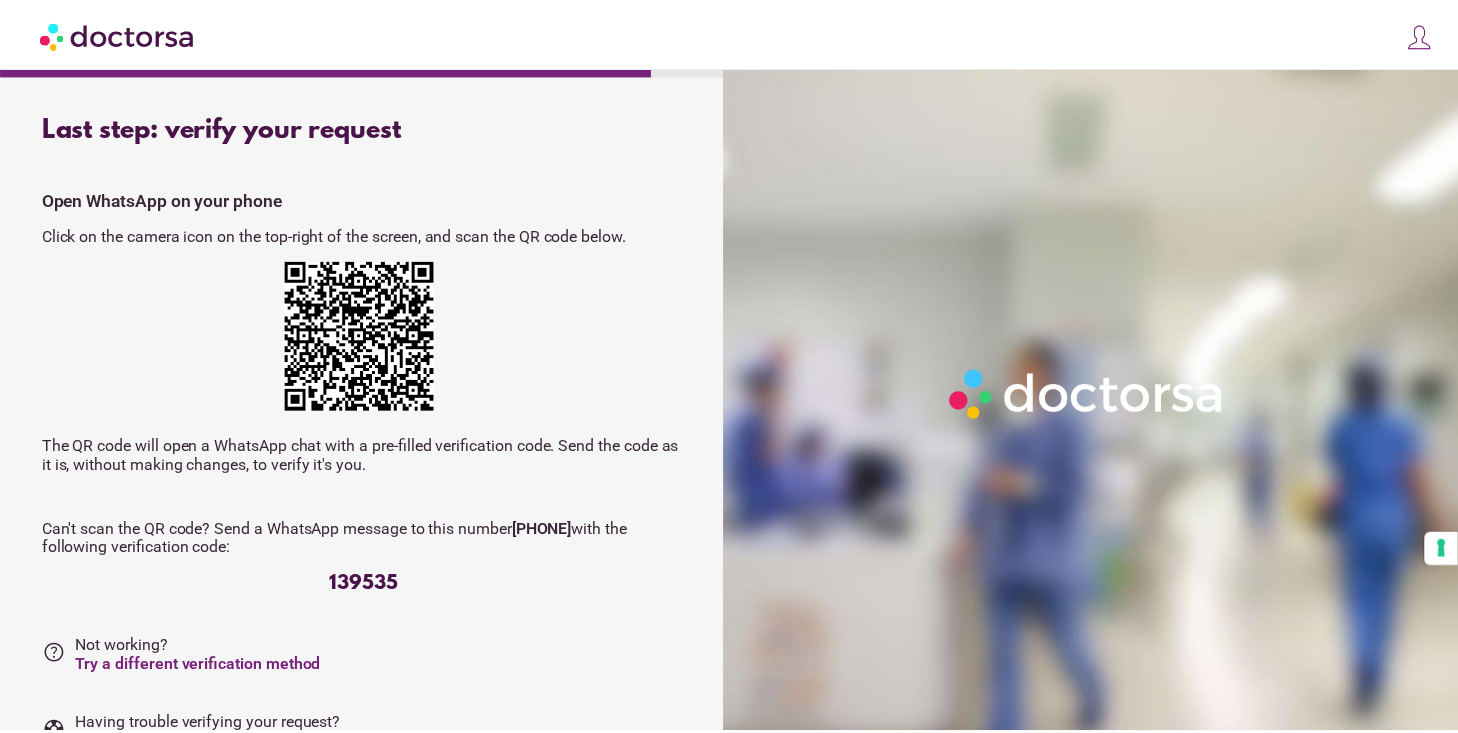 scroll, scrollTop: 0, scrollLeft: 0, axis: both 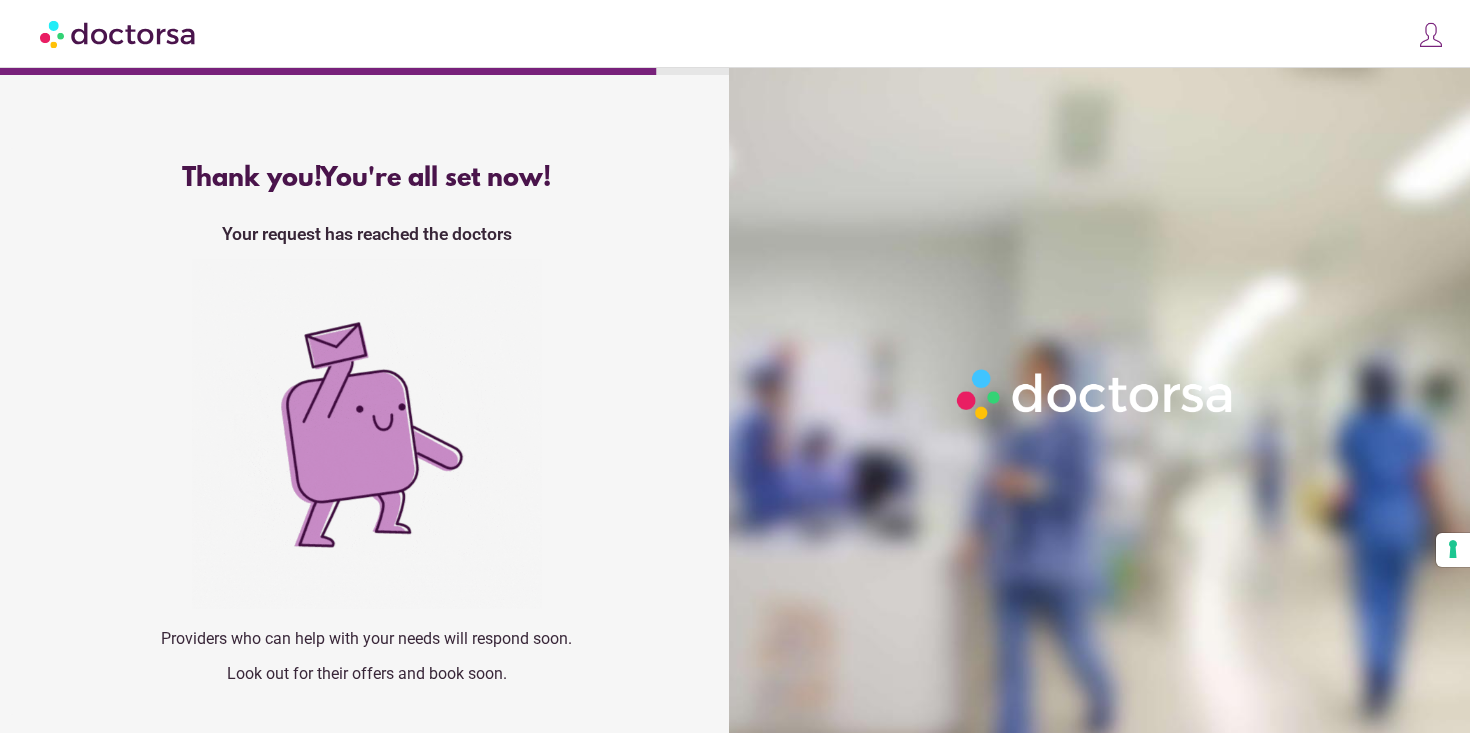 click at bounding box center [367, 434] 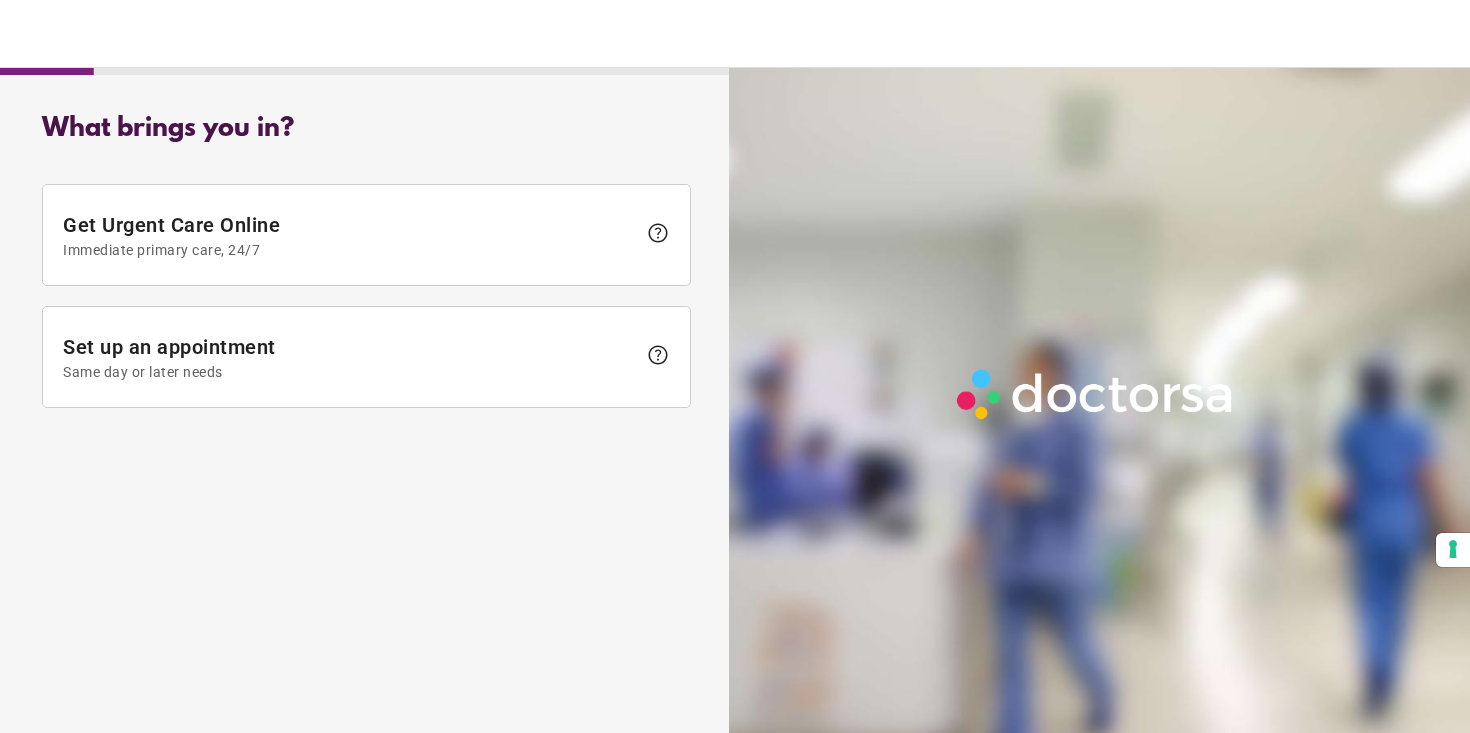 scroll, scrollTop: 0, scrollLeft: 0, axis: both 